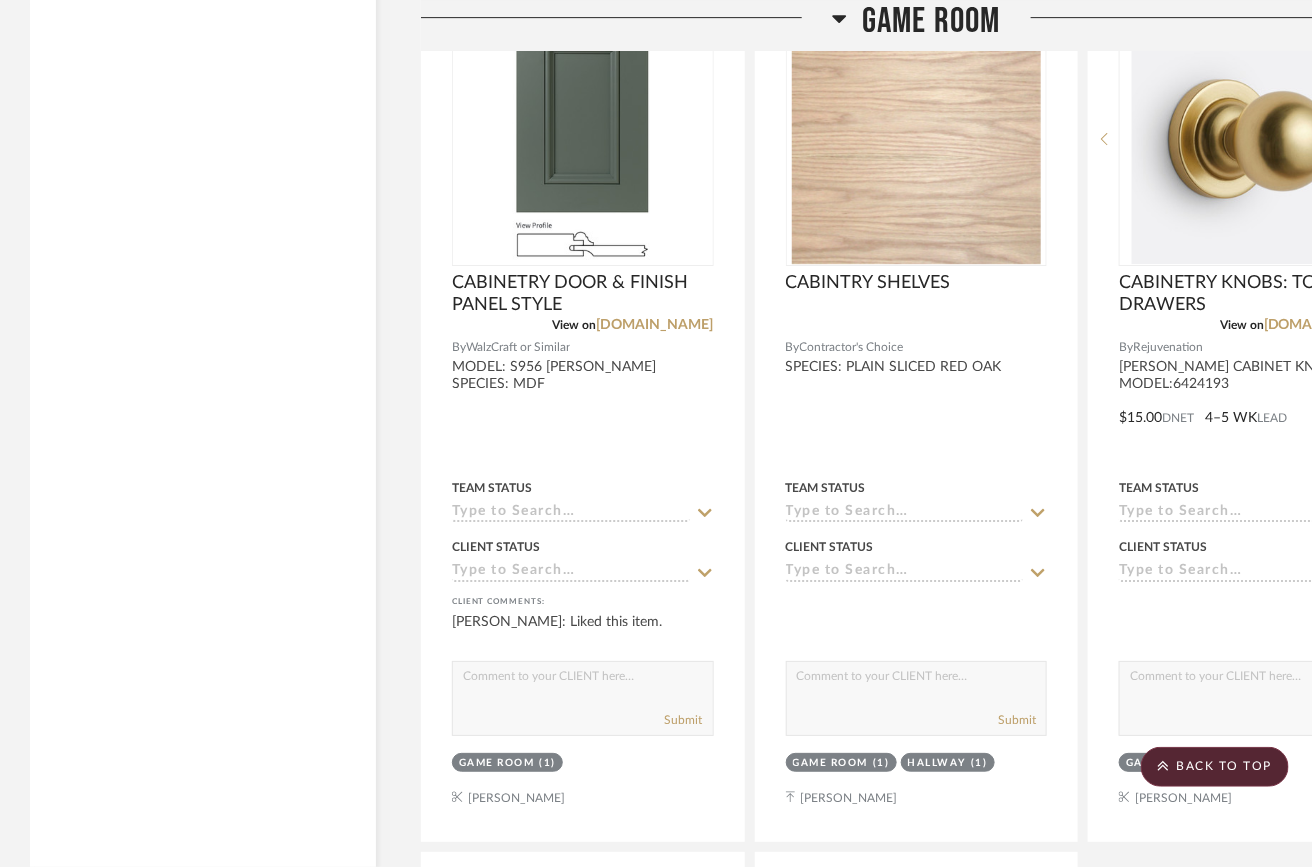 scroll, scrollTop: 0, scrollLeft: 0, axis: both 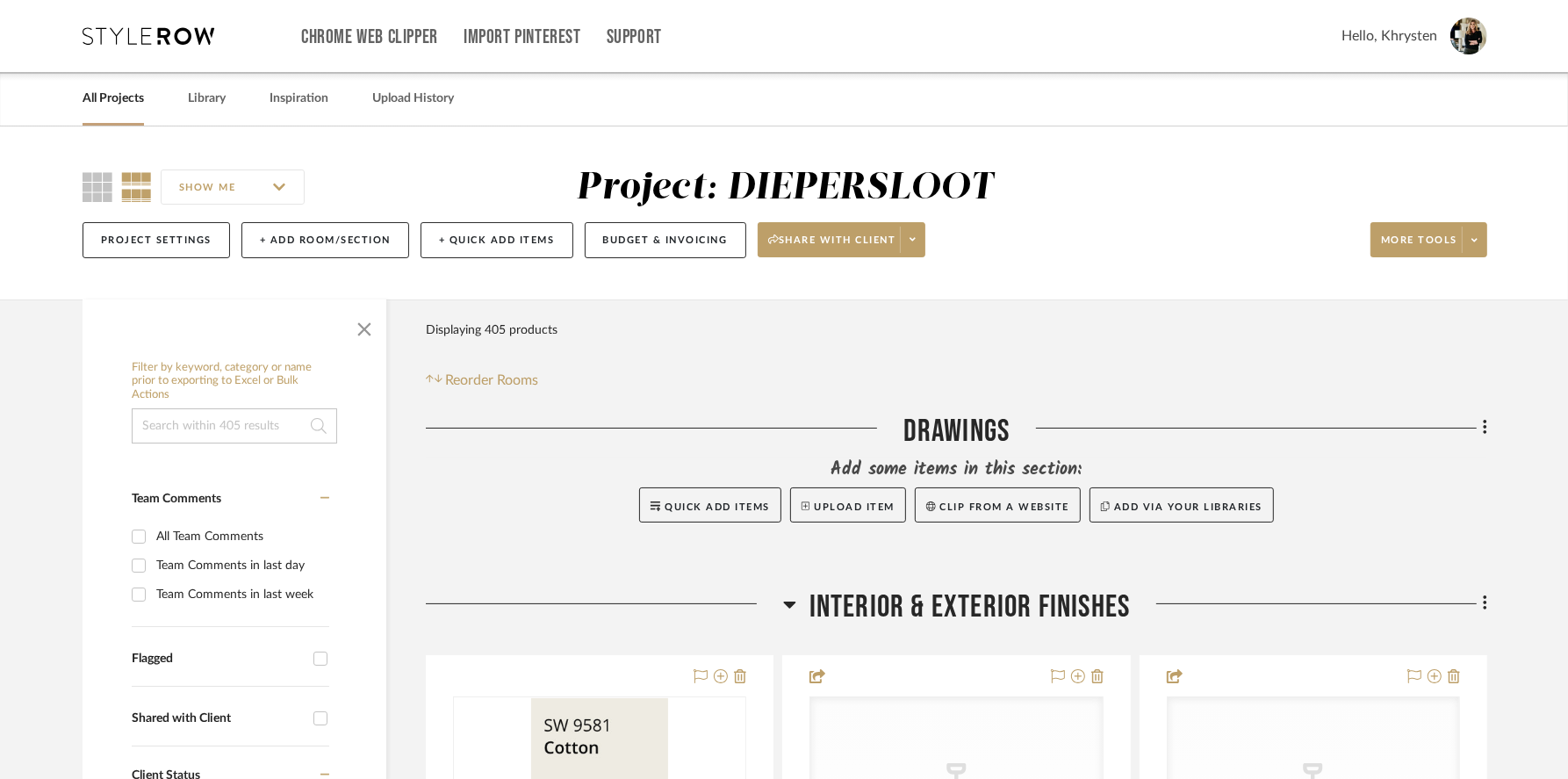 click on "INTERIOR & EXTERIOR FINISHES" 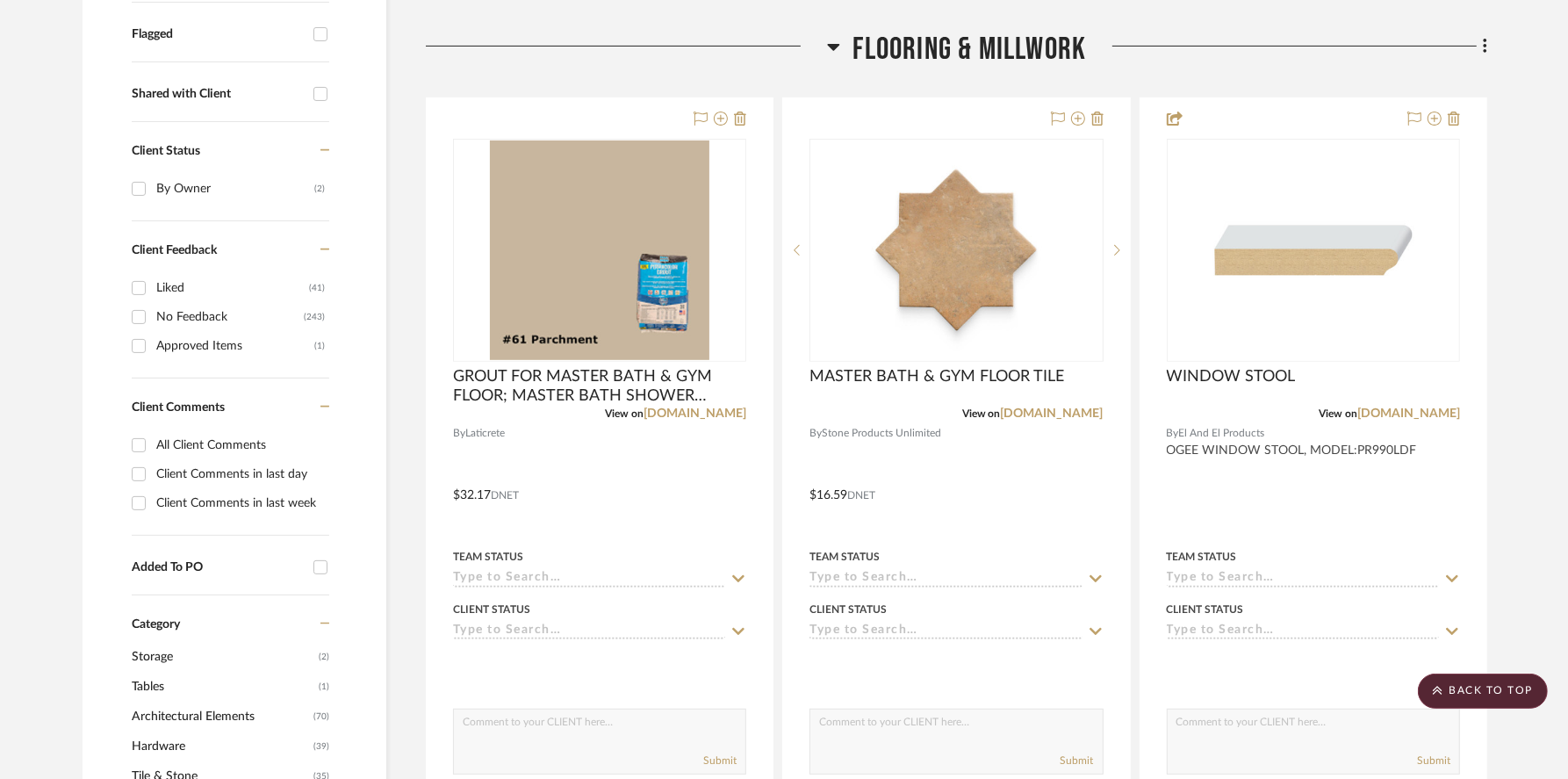 scroll, scrollTop: 595, scrollLeft: 0, axis: vertical 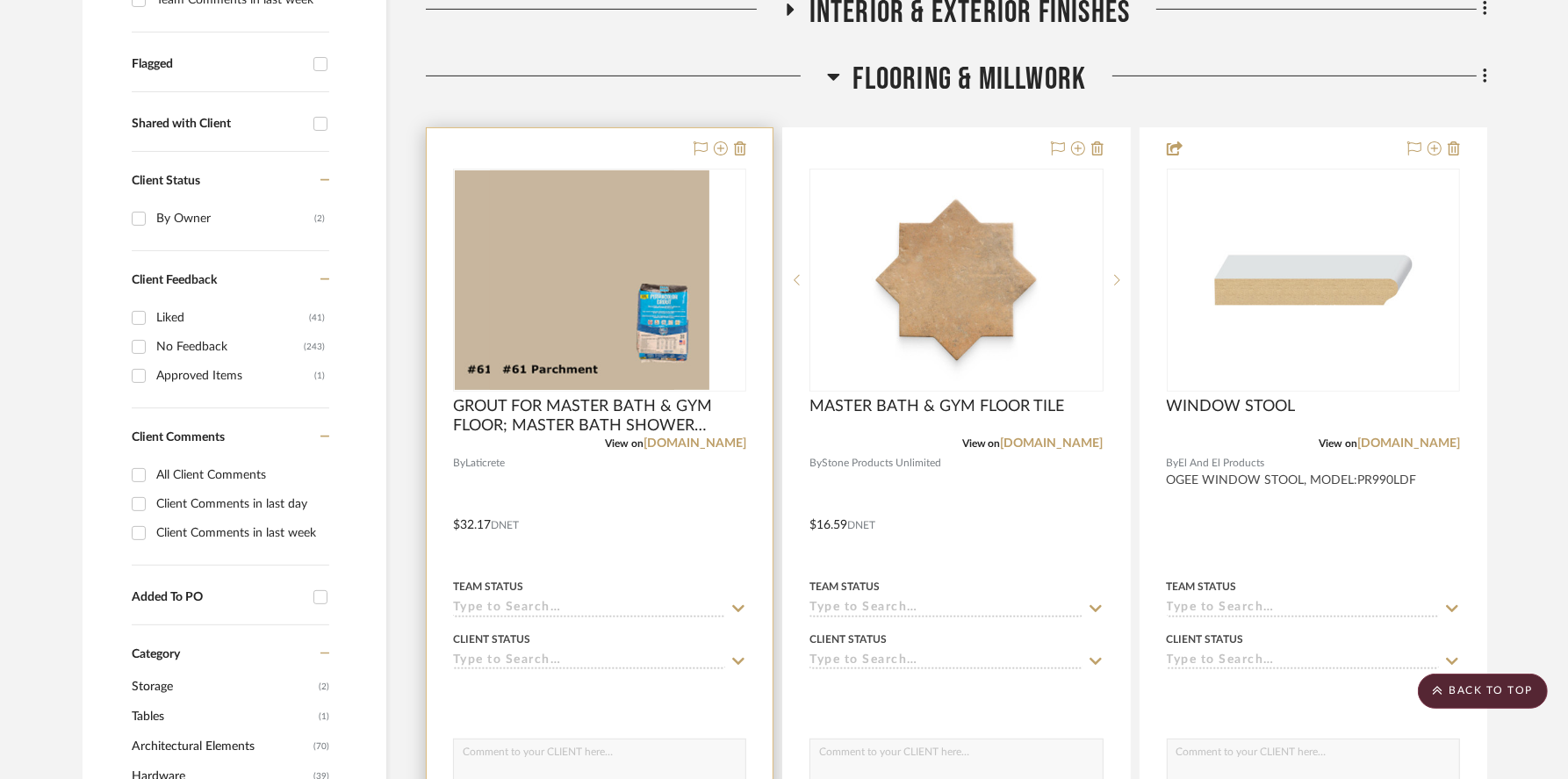 type 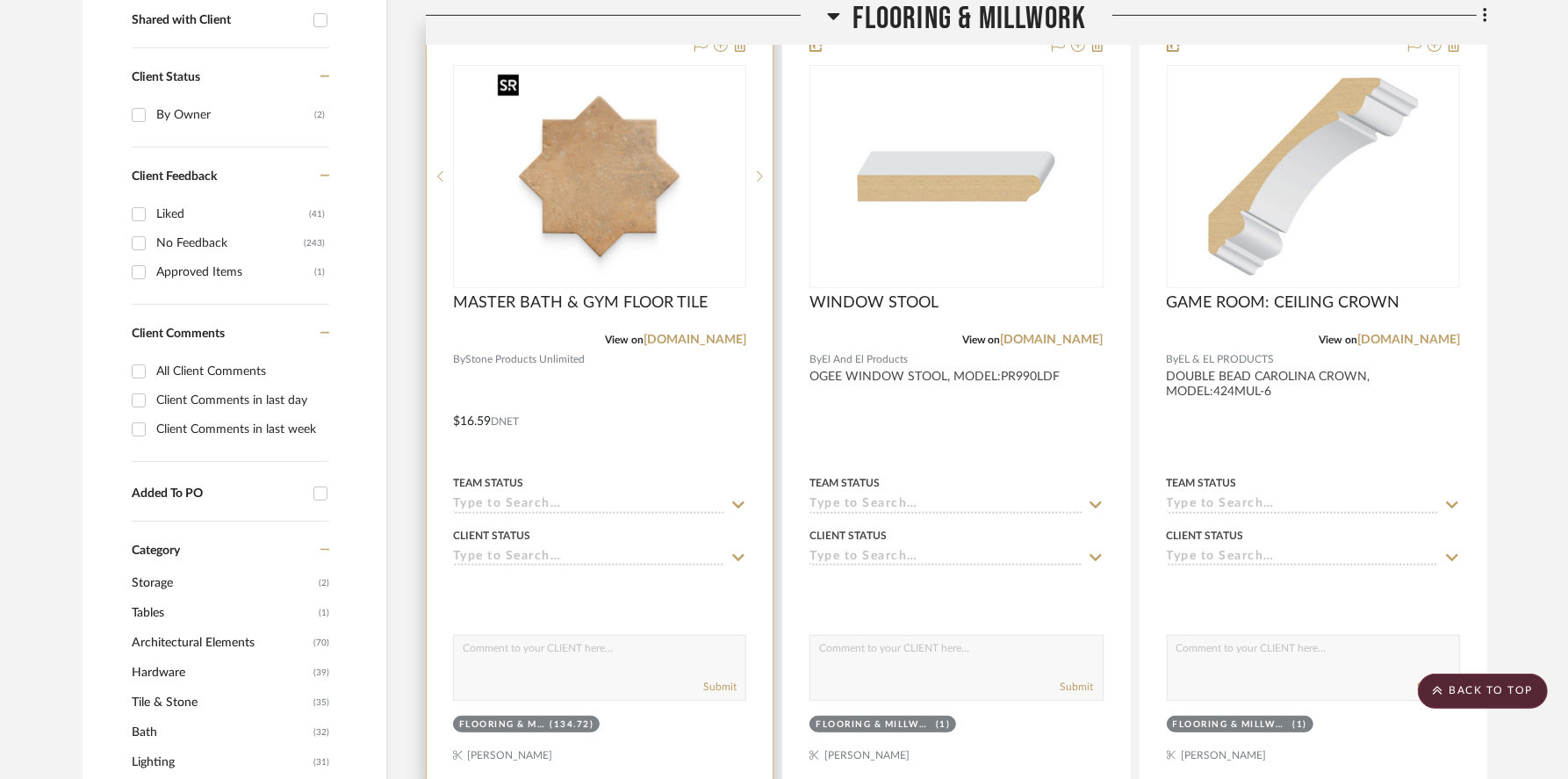scroll, scrollTop: 639, scrollLeft: 0, axis: vertical 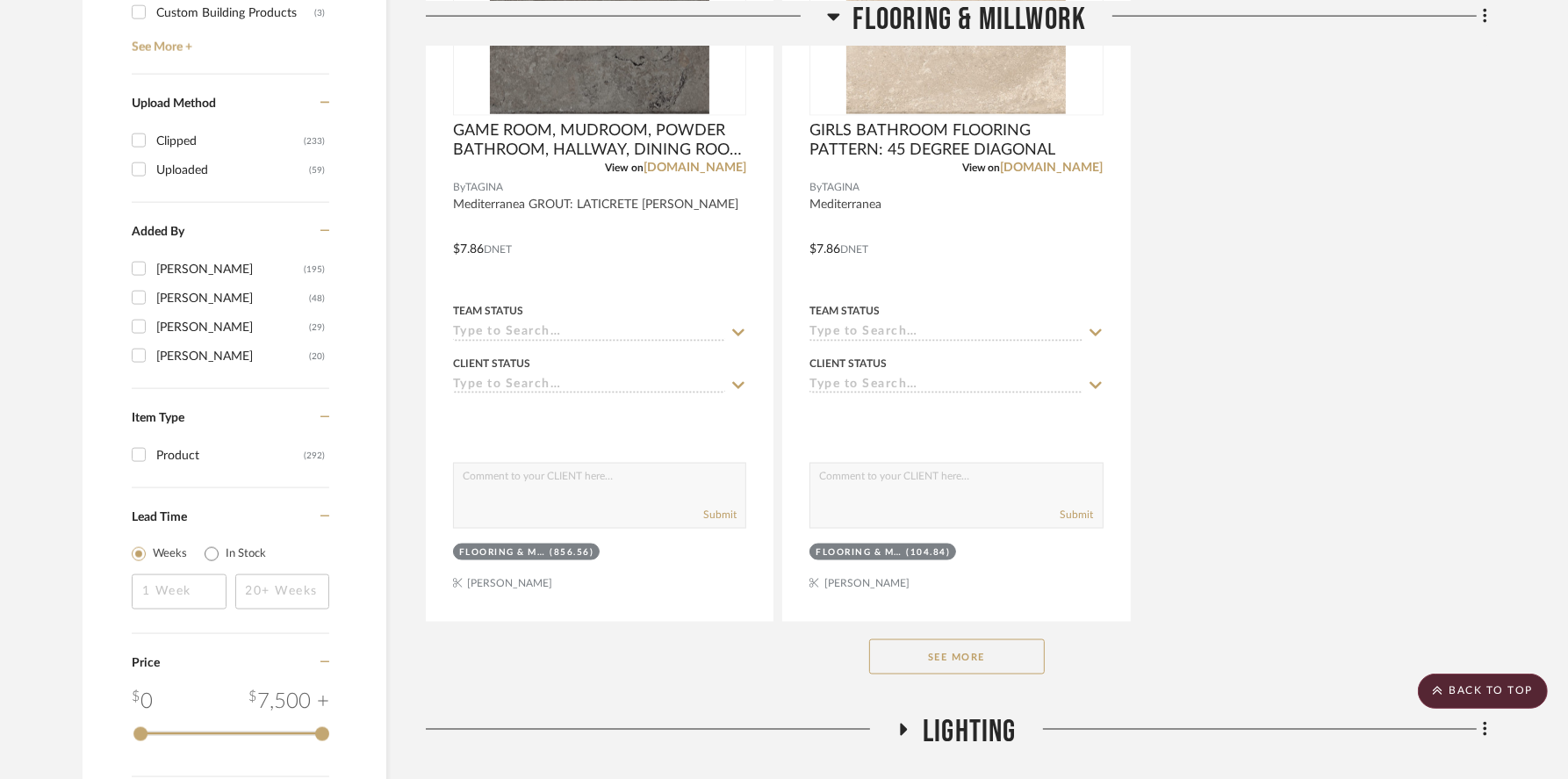 click on "See More" 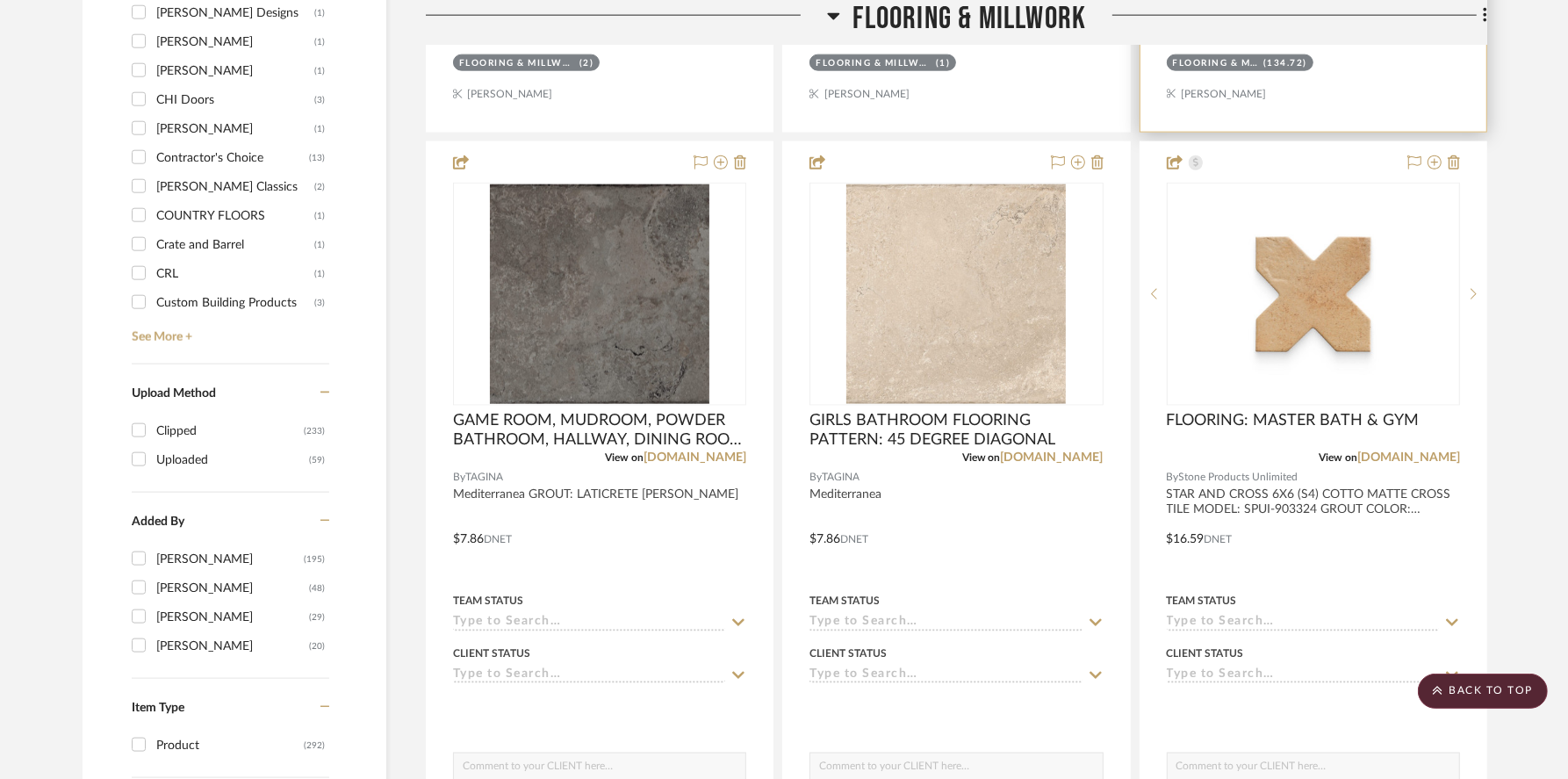scroll, scrollTop: 1966, scrollLeft: 0, axis: vertical 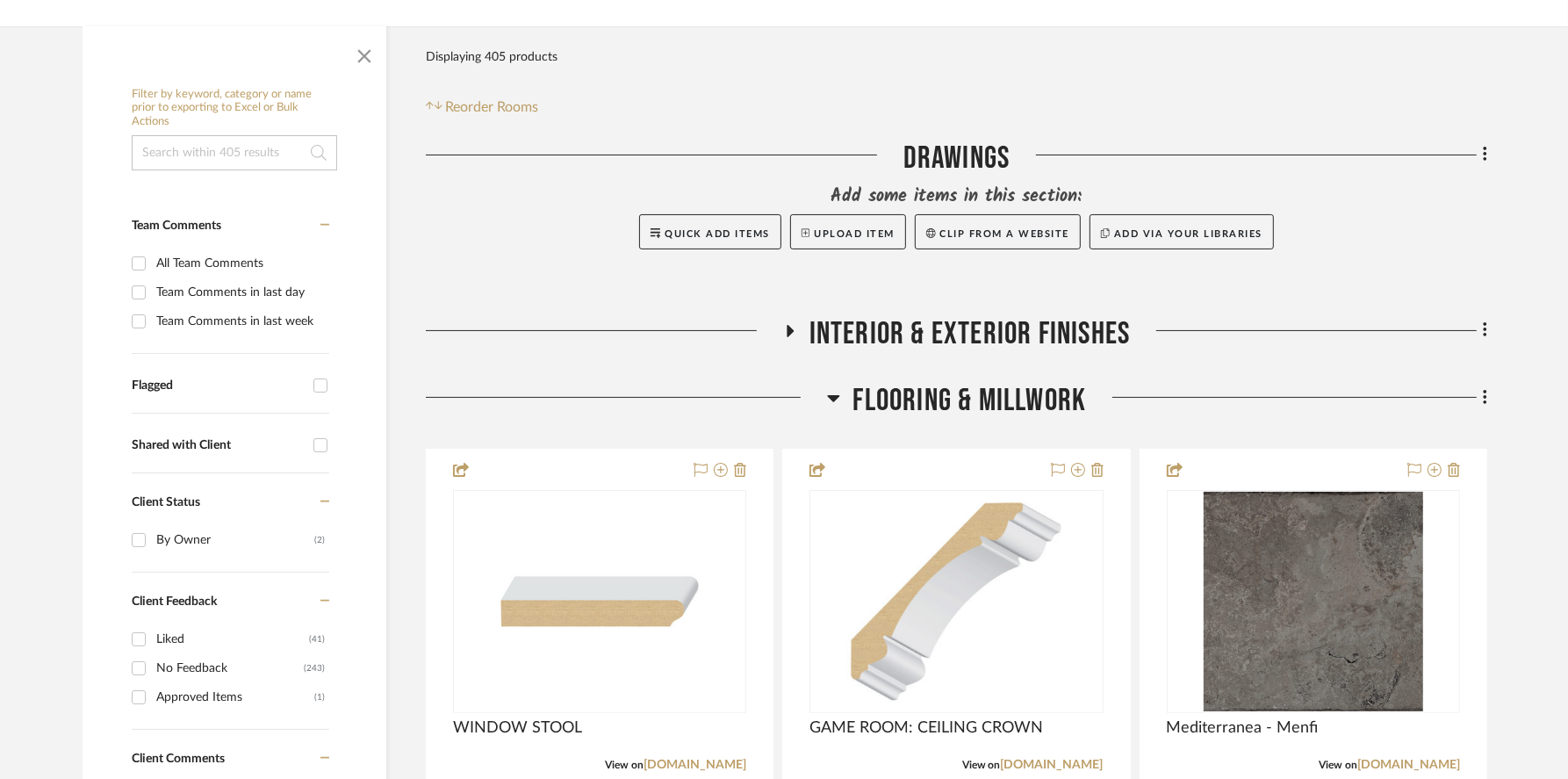 click on "Flooring & Millwork" 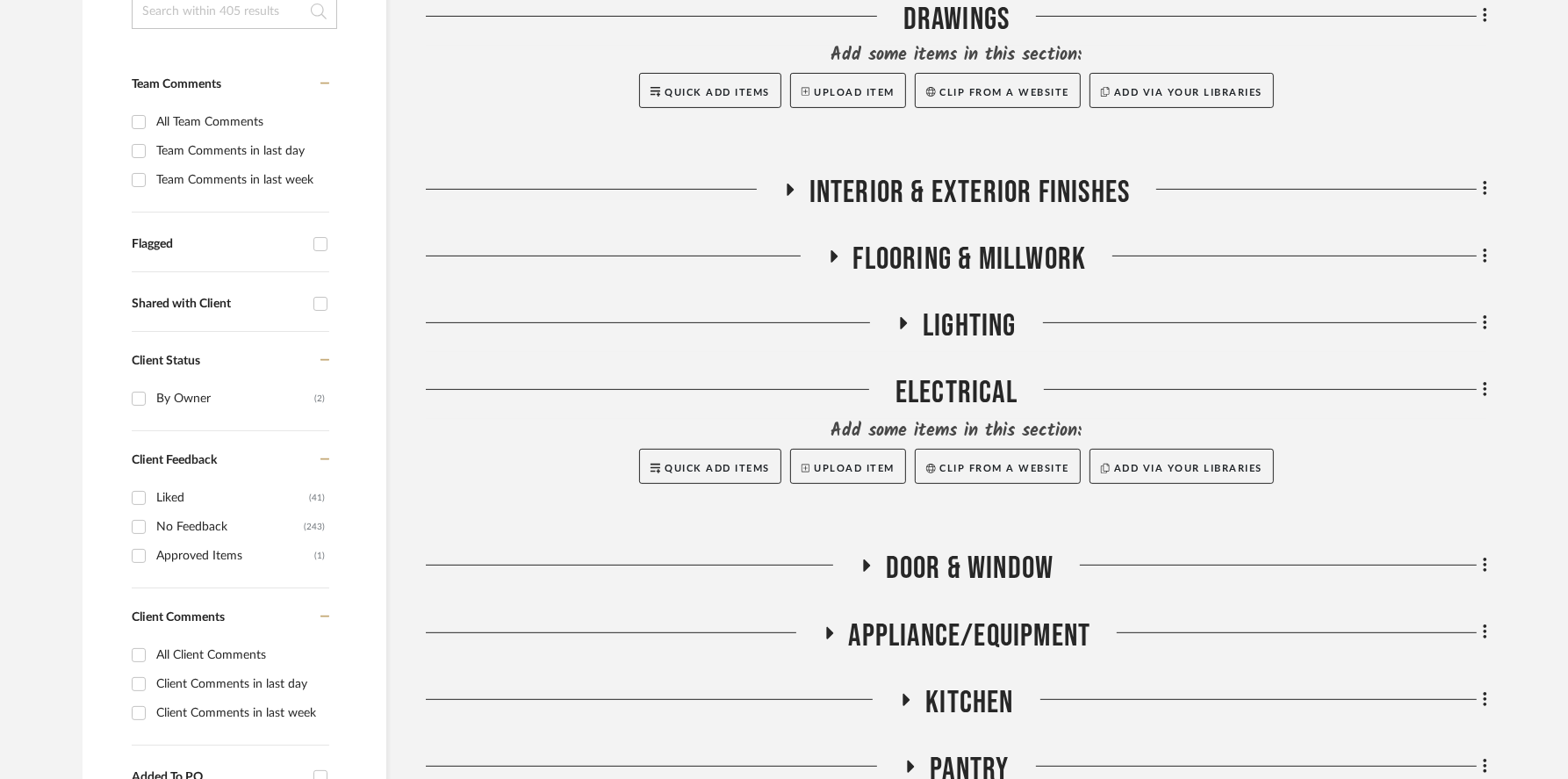 scroll, scrollTop: 418, scrollLeft: 0, axis: vertical 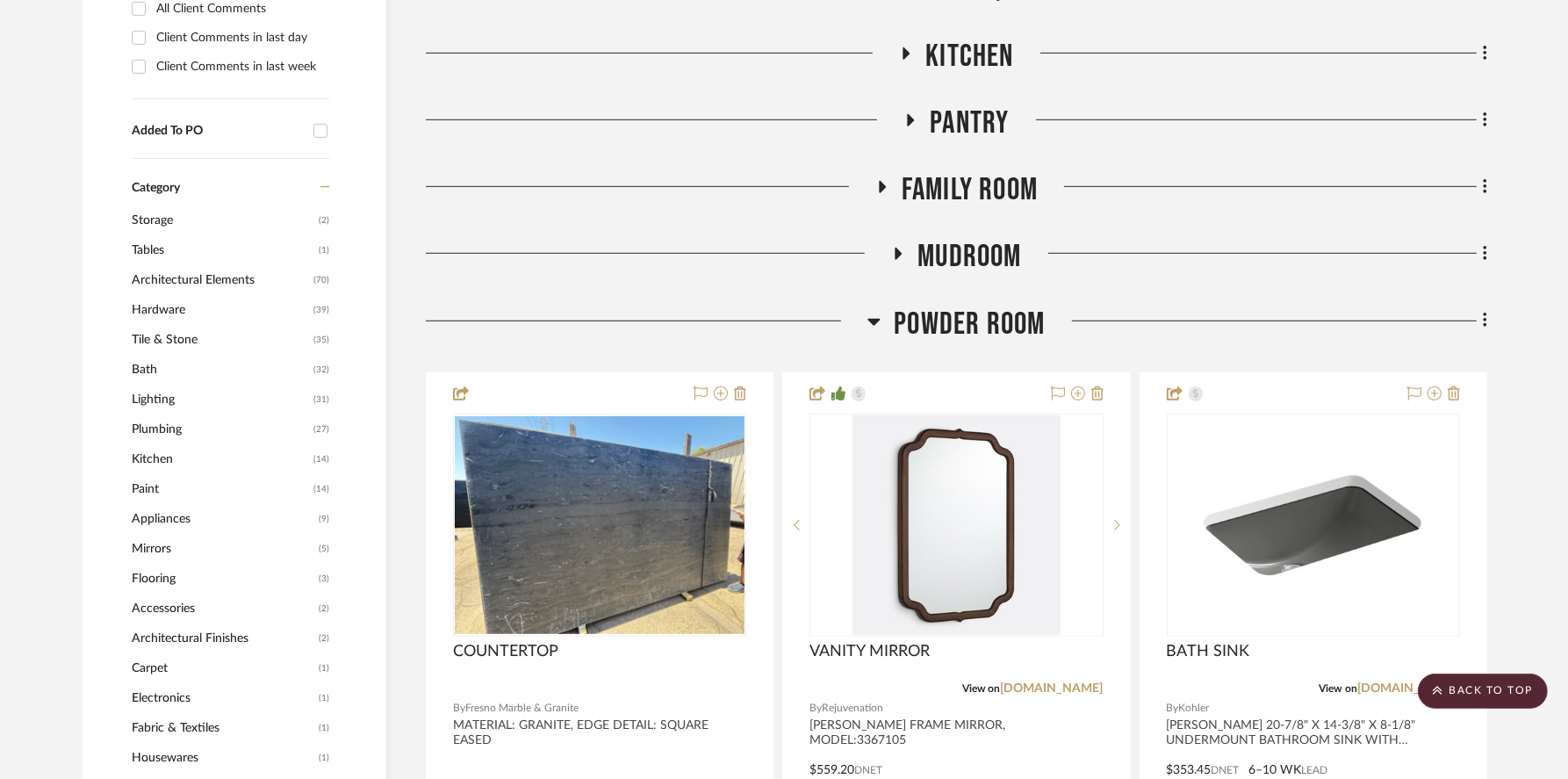 click on "Powder Room" 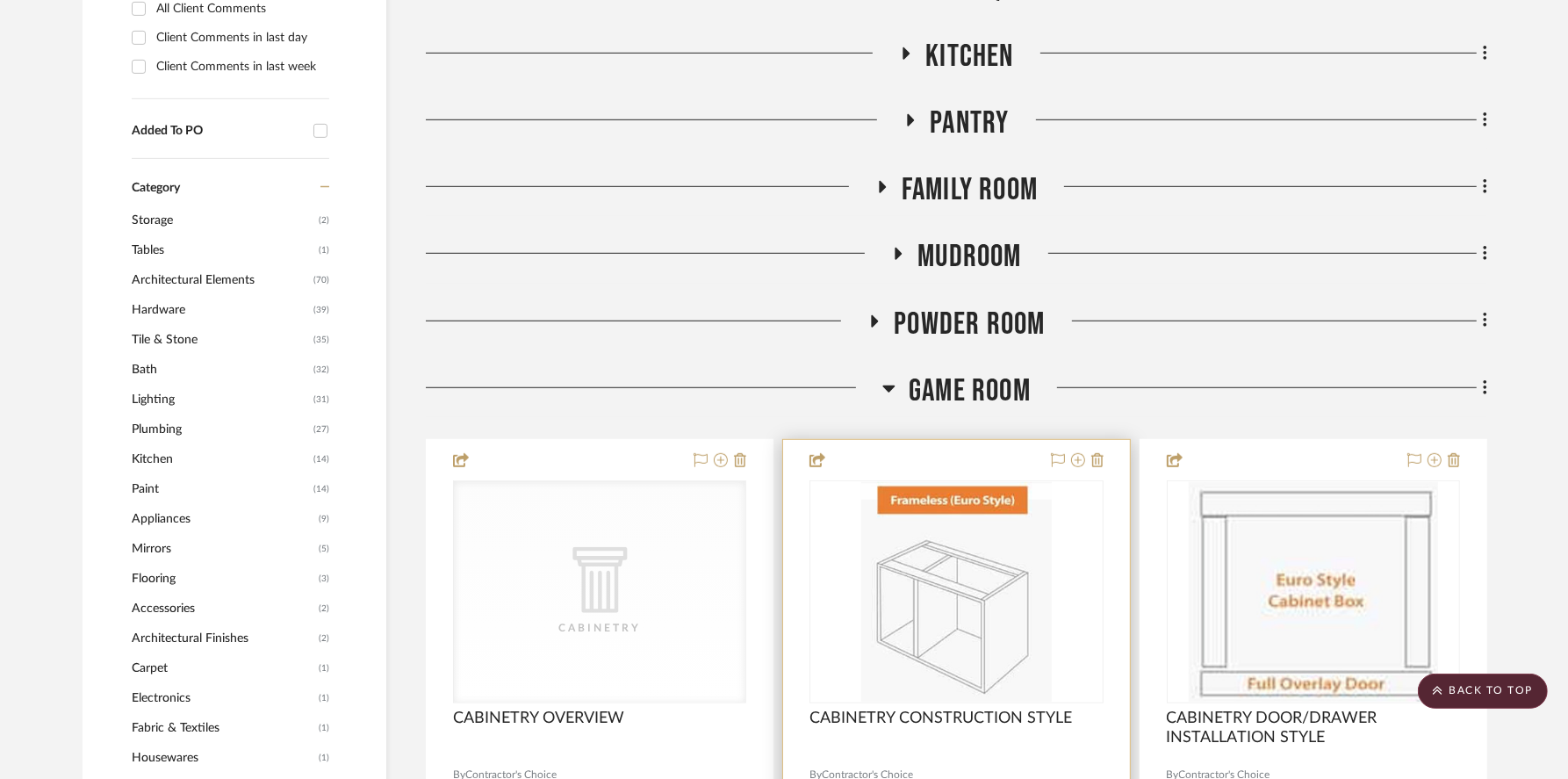 scroll, scrollTop: 1146, scrollLeft: 0, axis: vertical 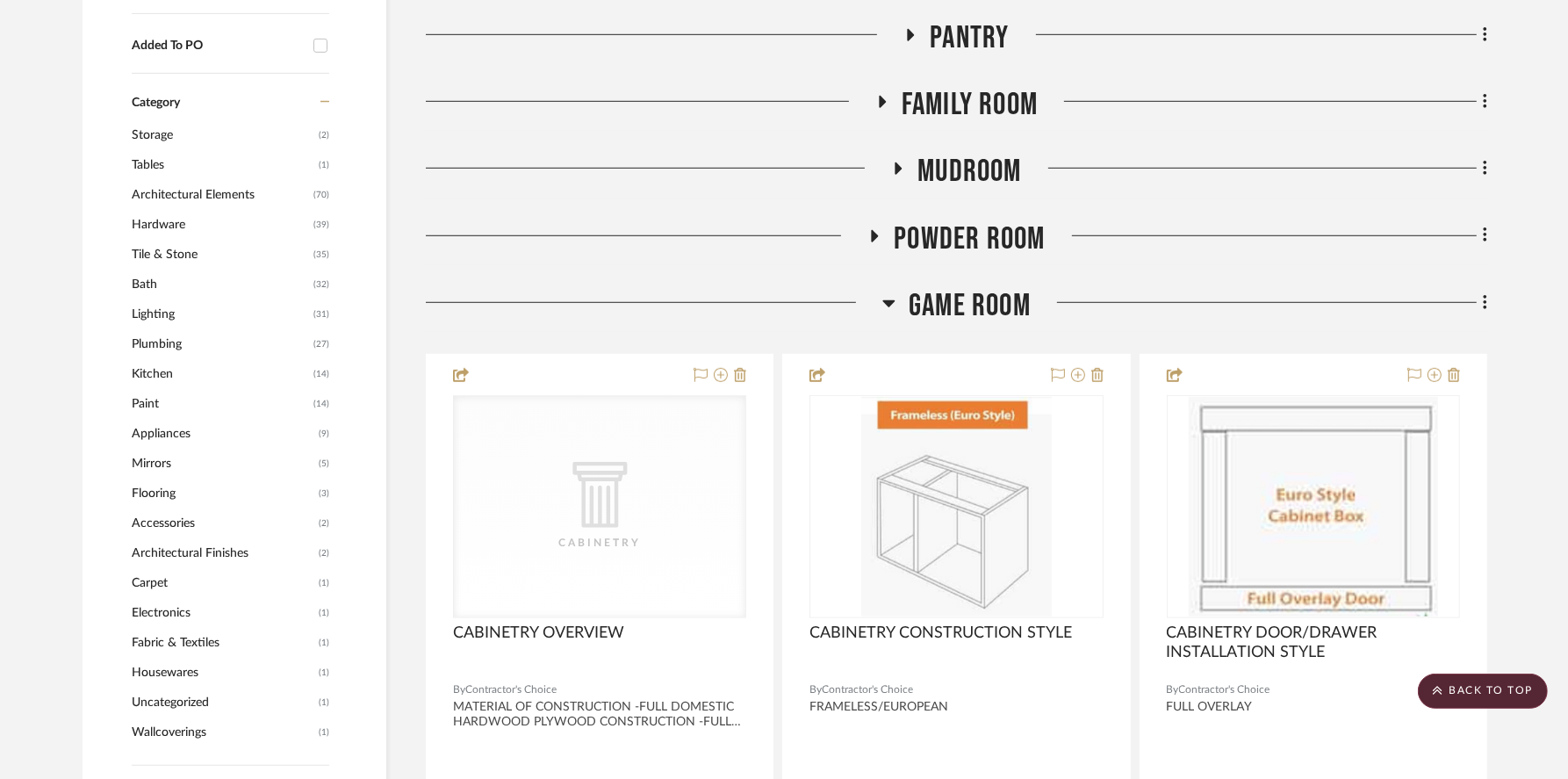 click on "Game Room" 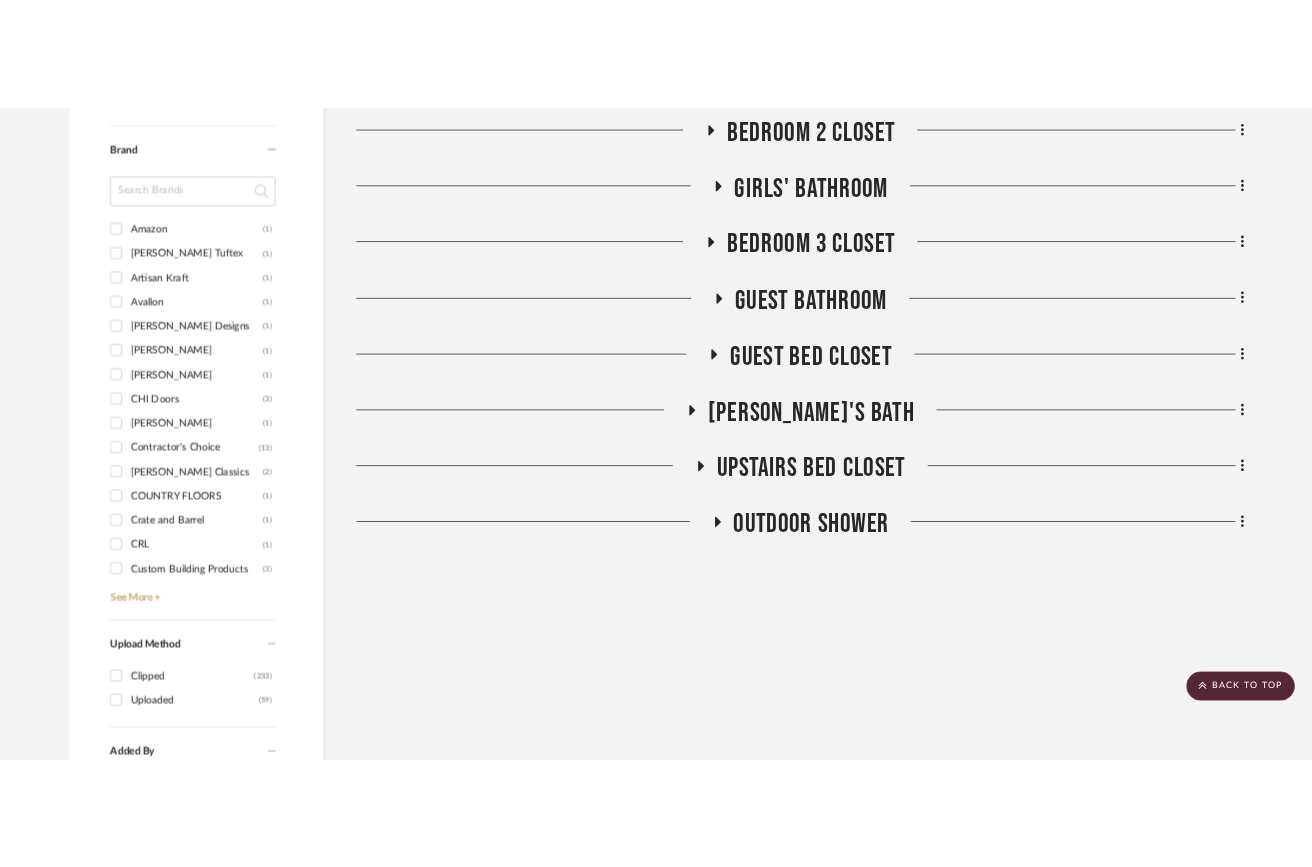 scroll, scrollTop: 2155, scrollLeft: 0, axis: vertical 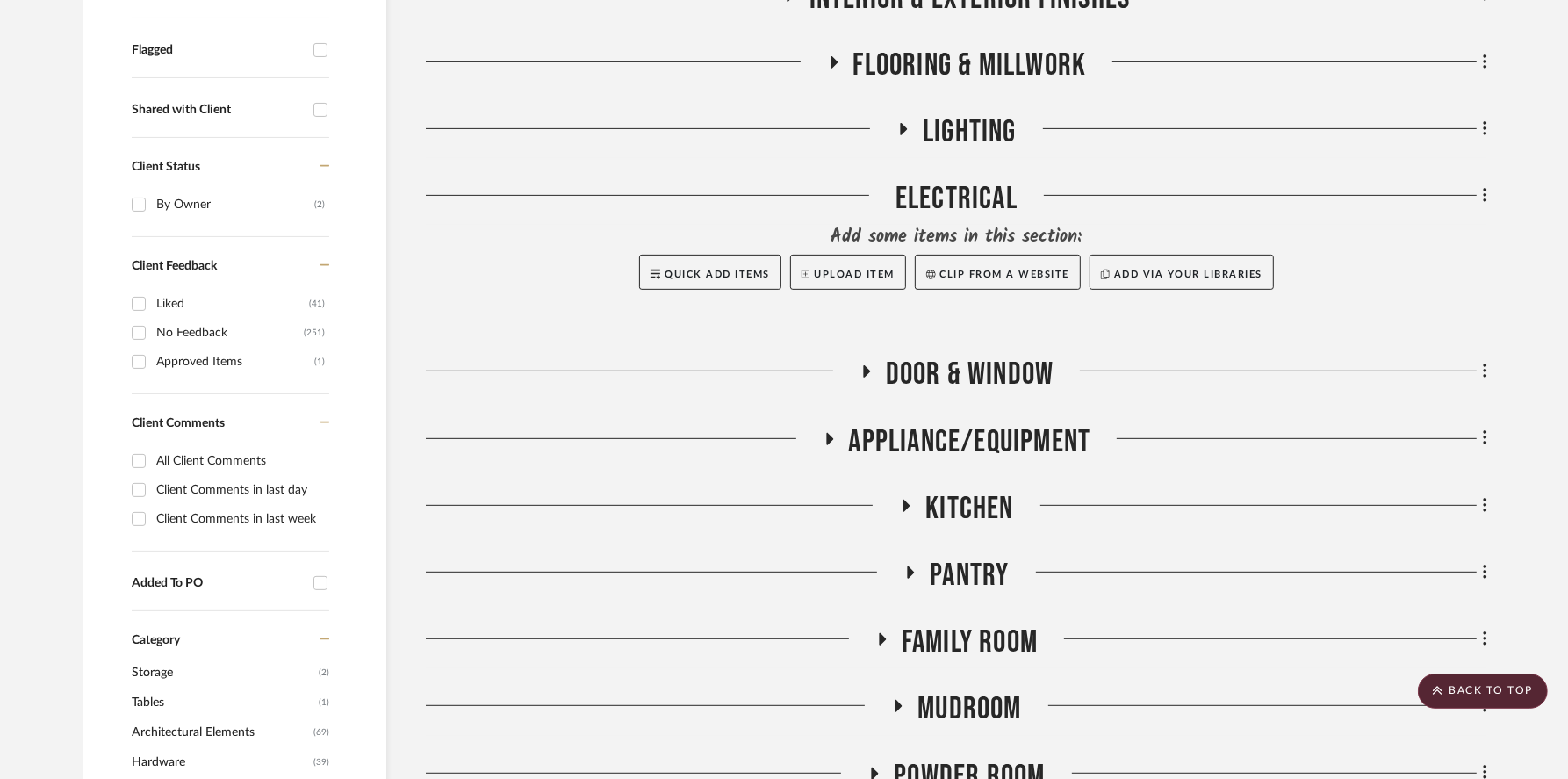 click on "LIGHTING" 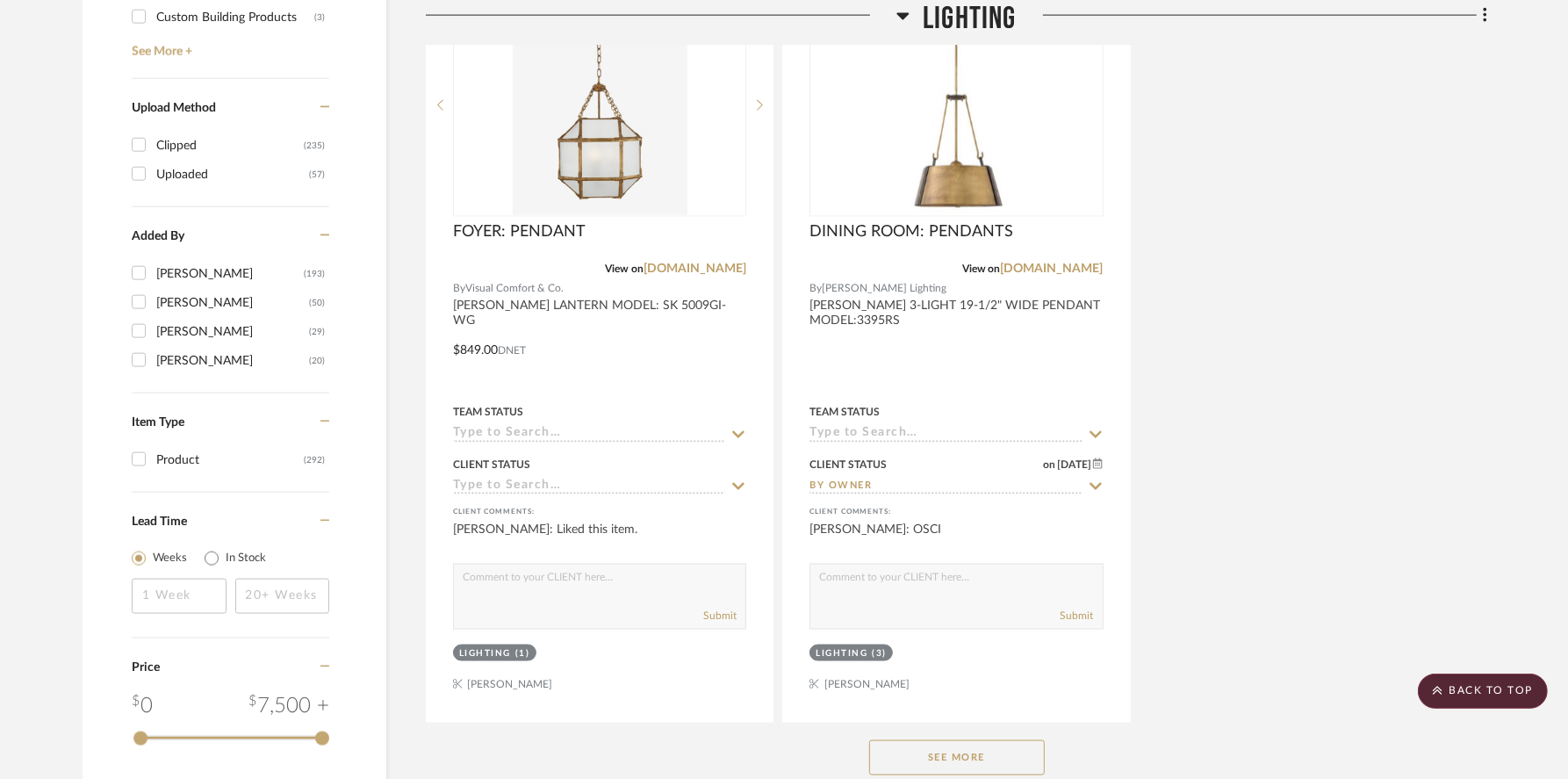scroll, scrollTop: 2395, scrollLeft: 0, axis: vertical 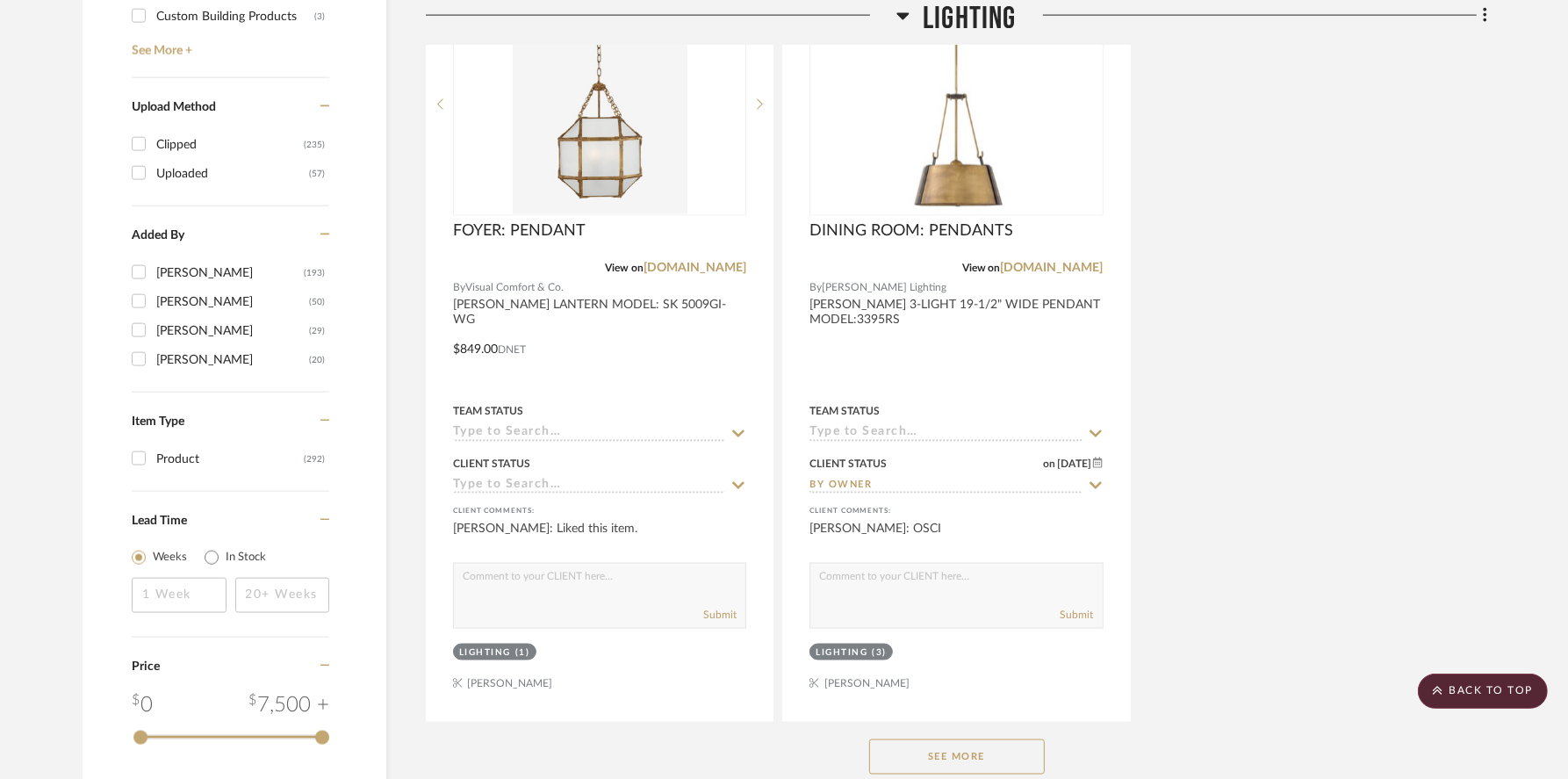 click on "See More" 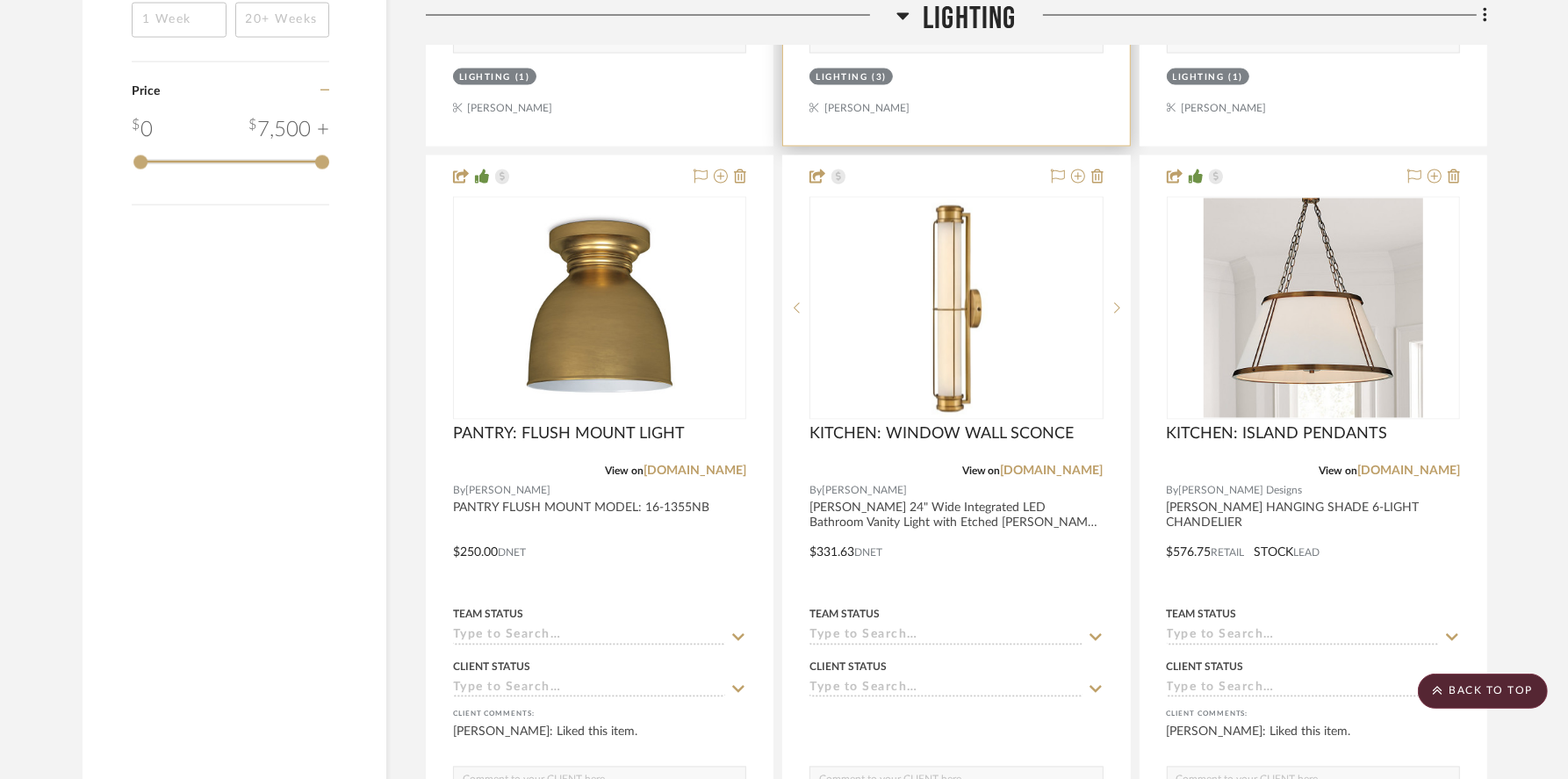 scroll, scrollTop: 2974, scrollLeft: 0, axis: vertical 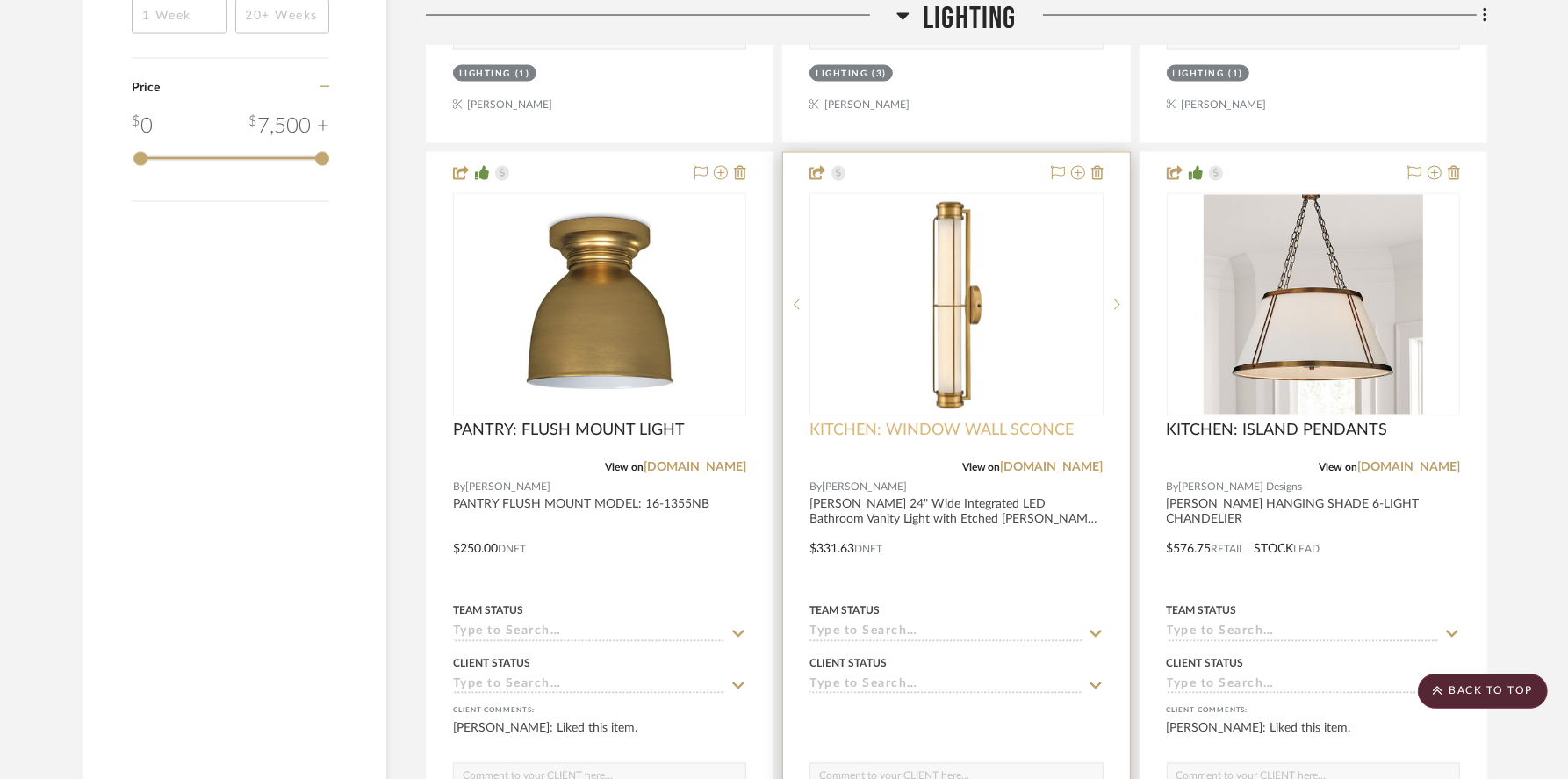click on "KITCHEN: WINDOW WALL SCONCE" at bounding box center [941, 431] 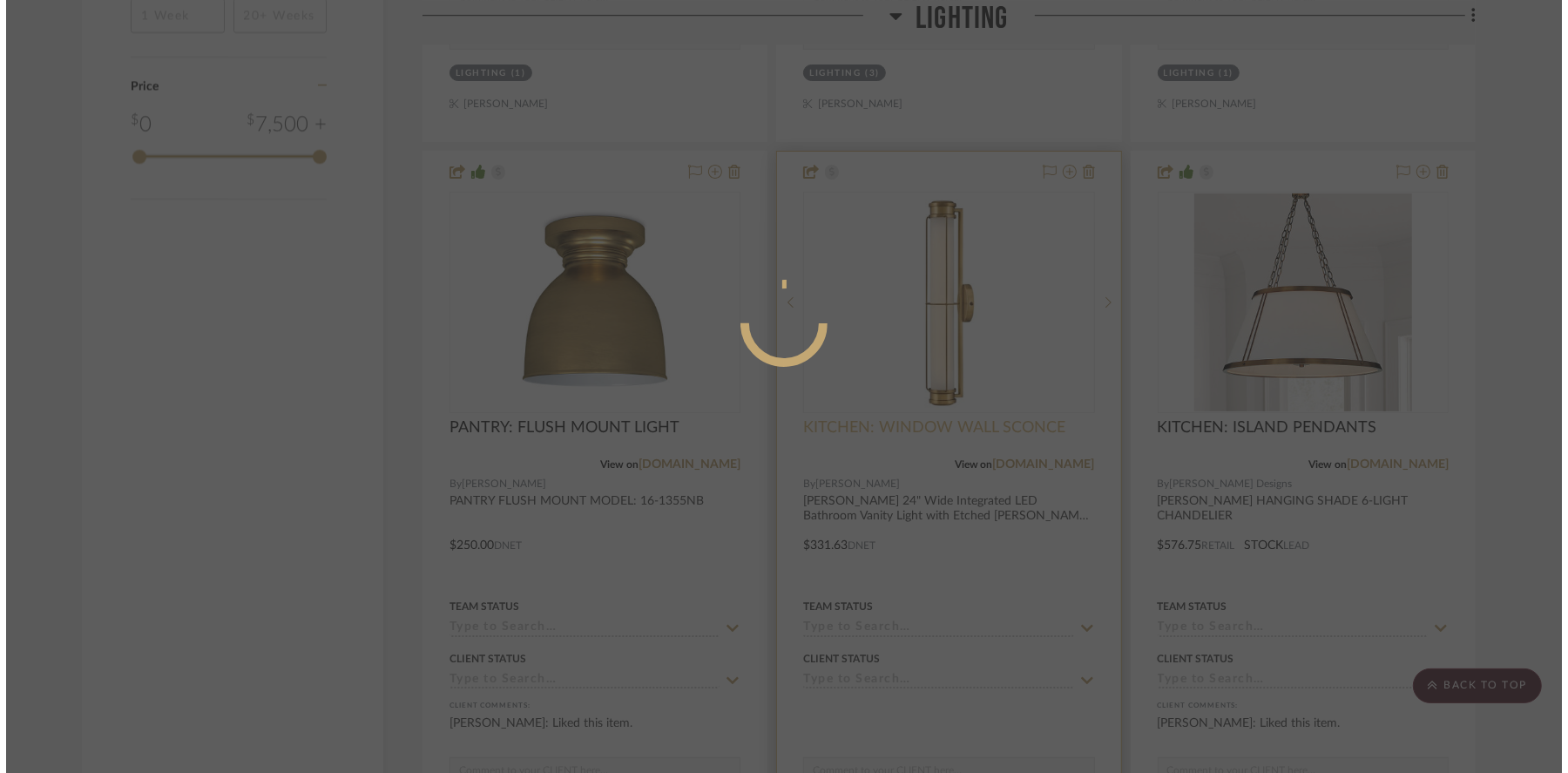 scroll, scrollTop: 0, scrollLeft: 0, axis: both 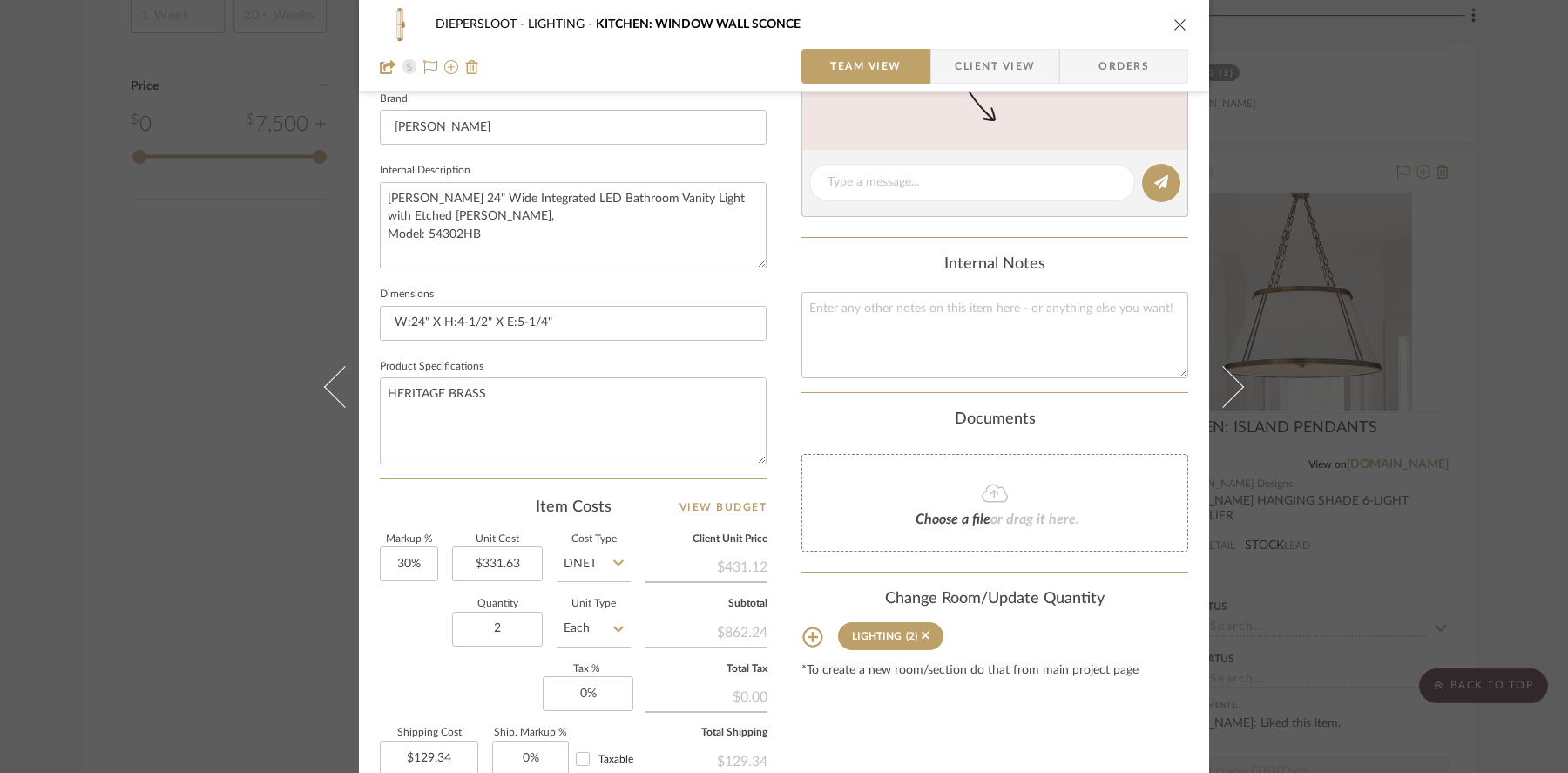 click at bounding box center (1180, 24) 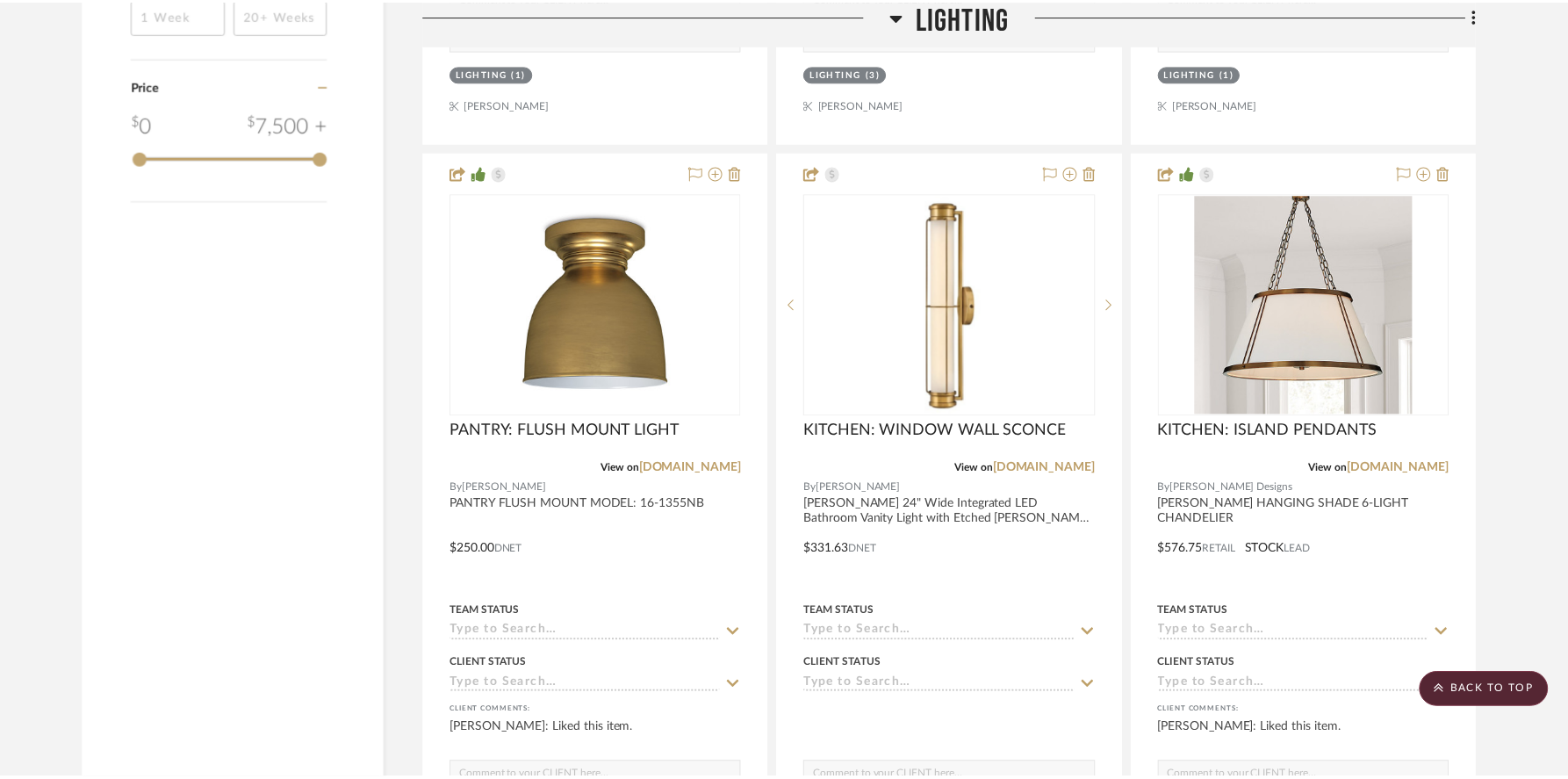 scroll, scrollTop: 2974, scrollLeft: 0, axis: vertical 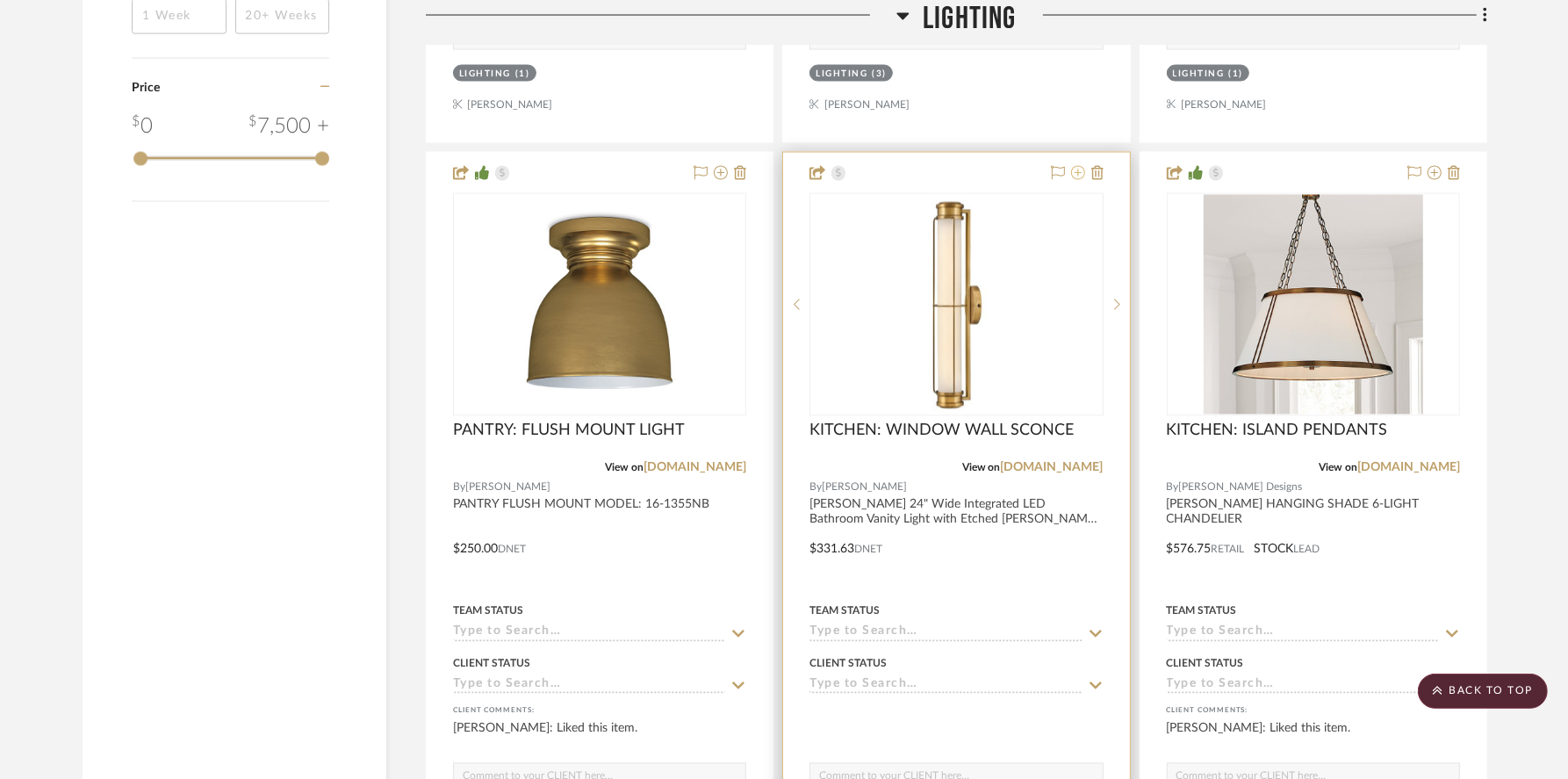 click 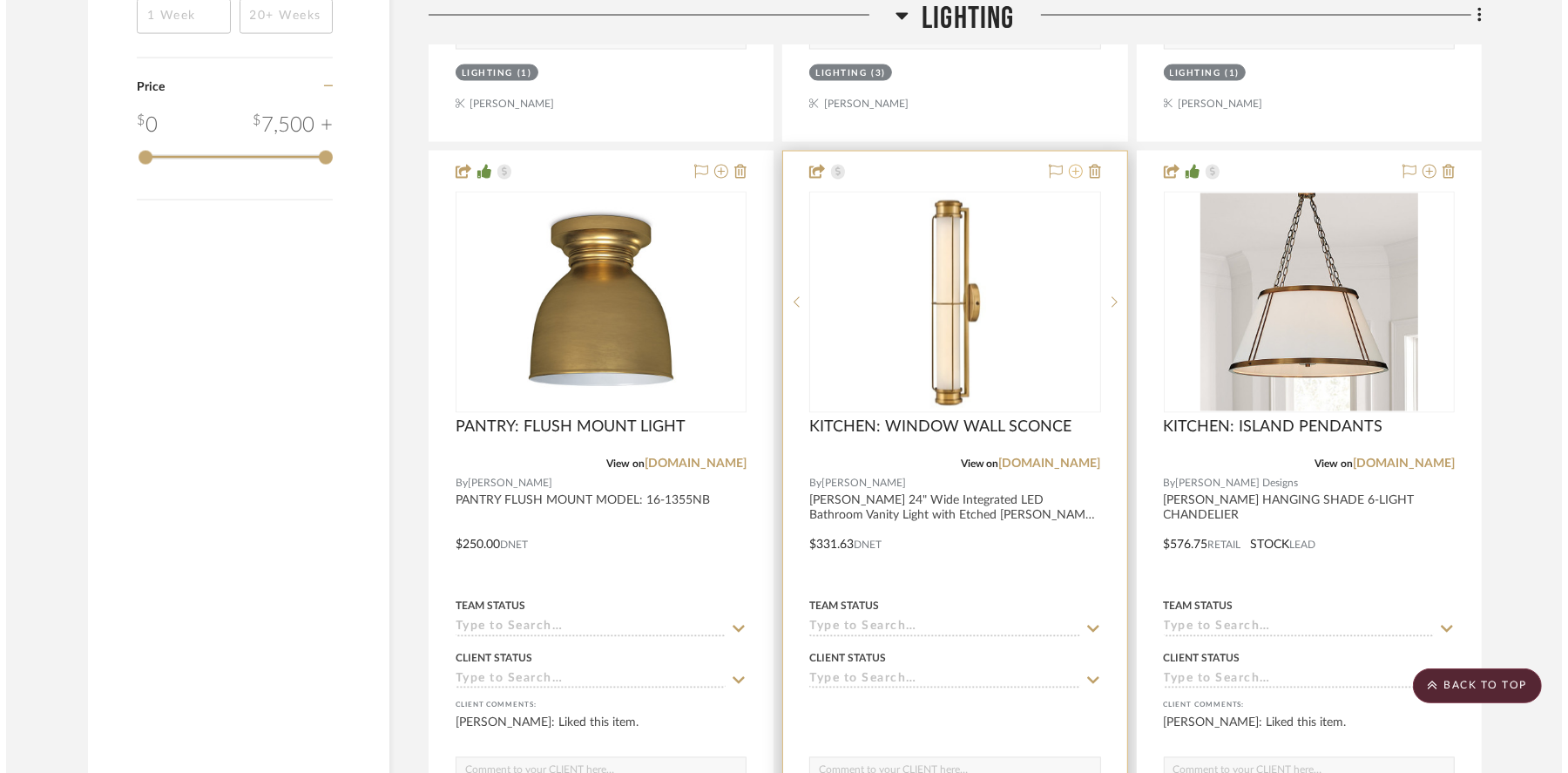 scroll, scrollTop: 0, scrollLeft: 0, axis: both 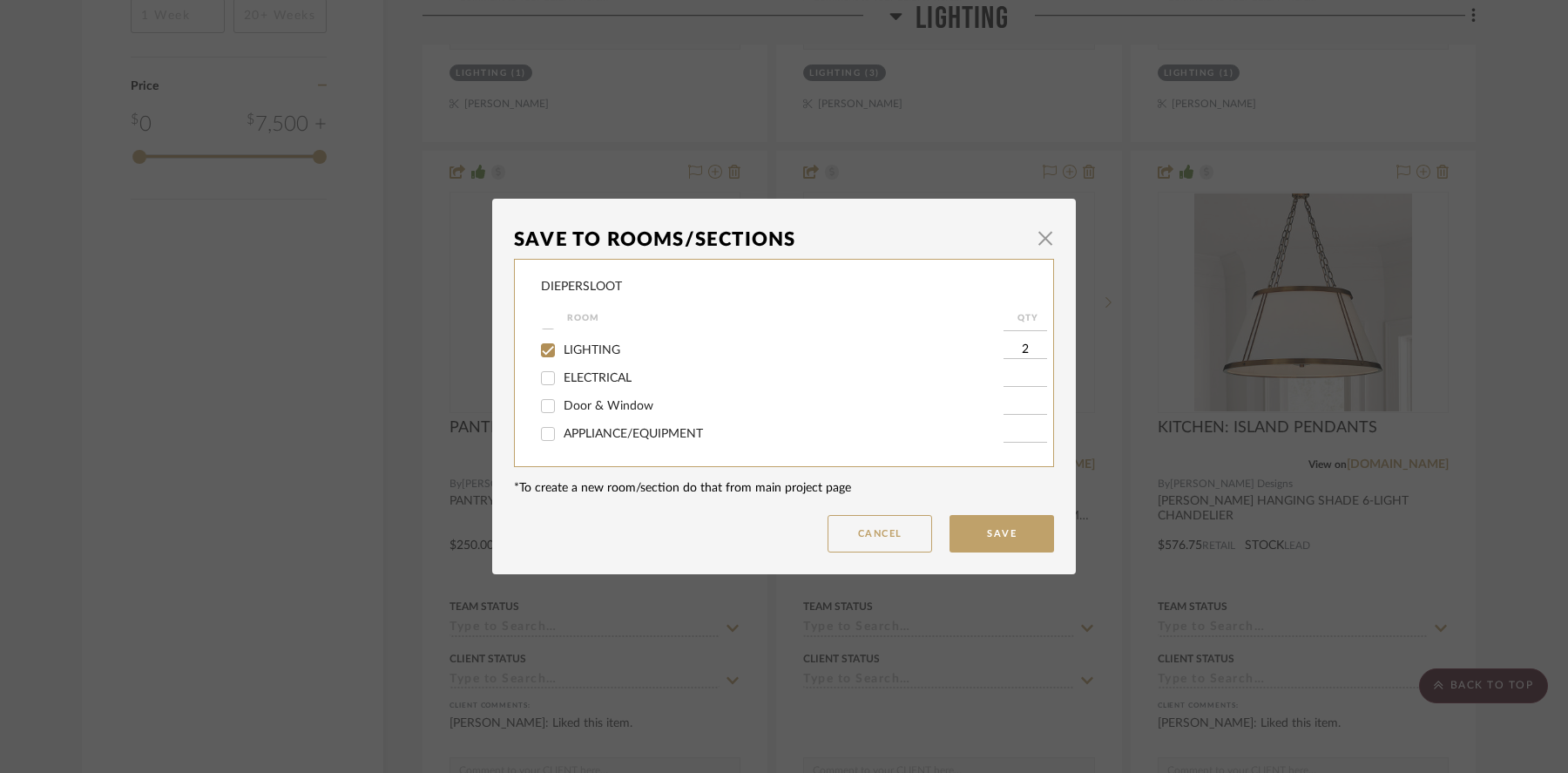 click on "LIGHTING" at bounding box center [548, 350] 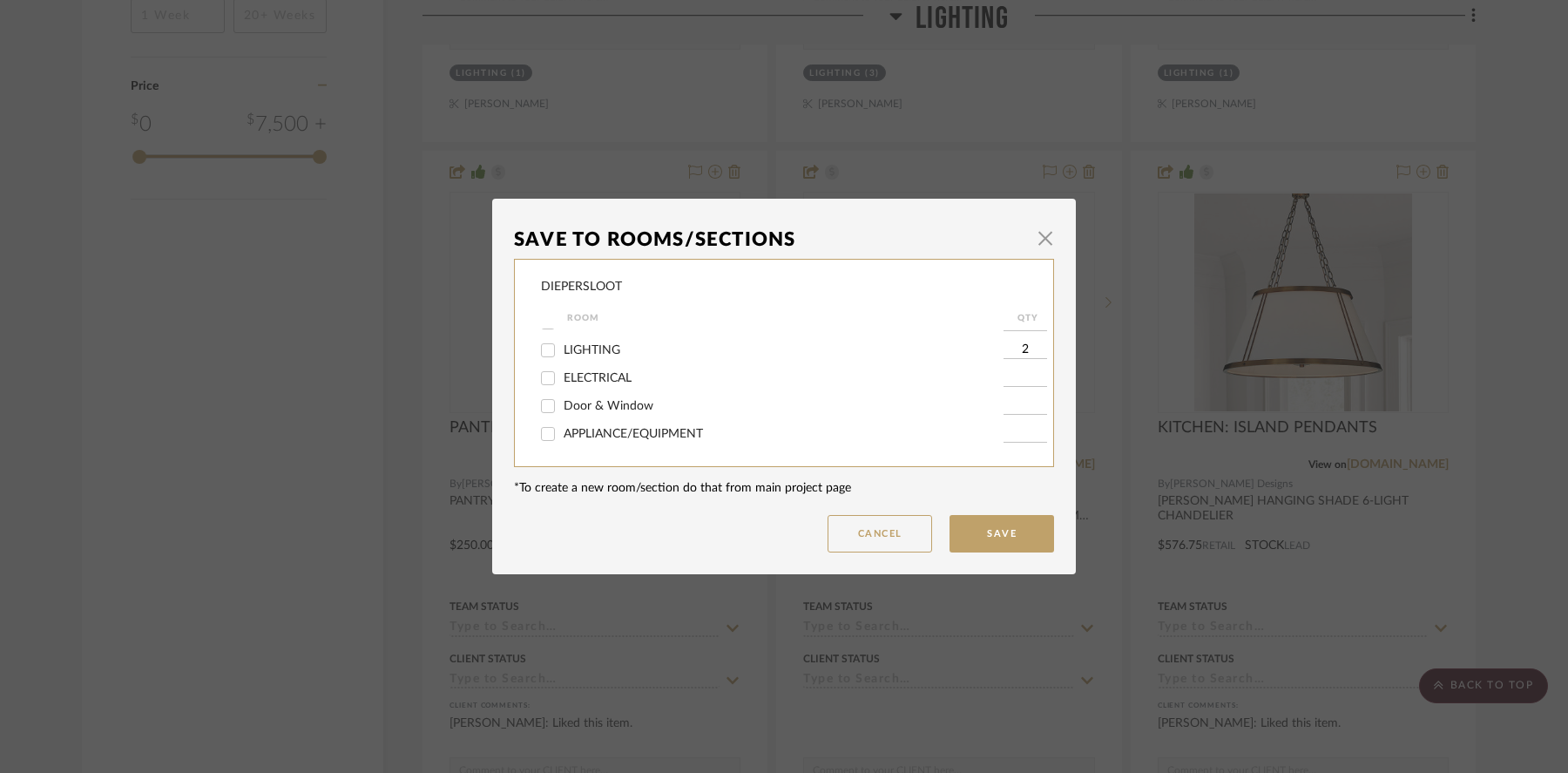 checkbox on "false" 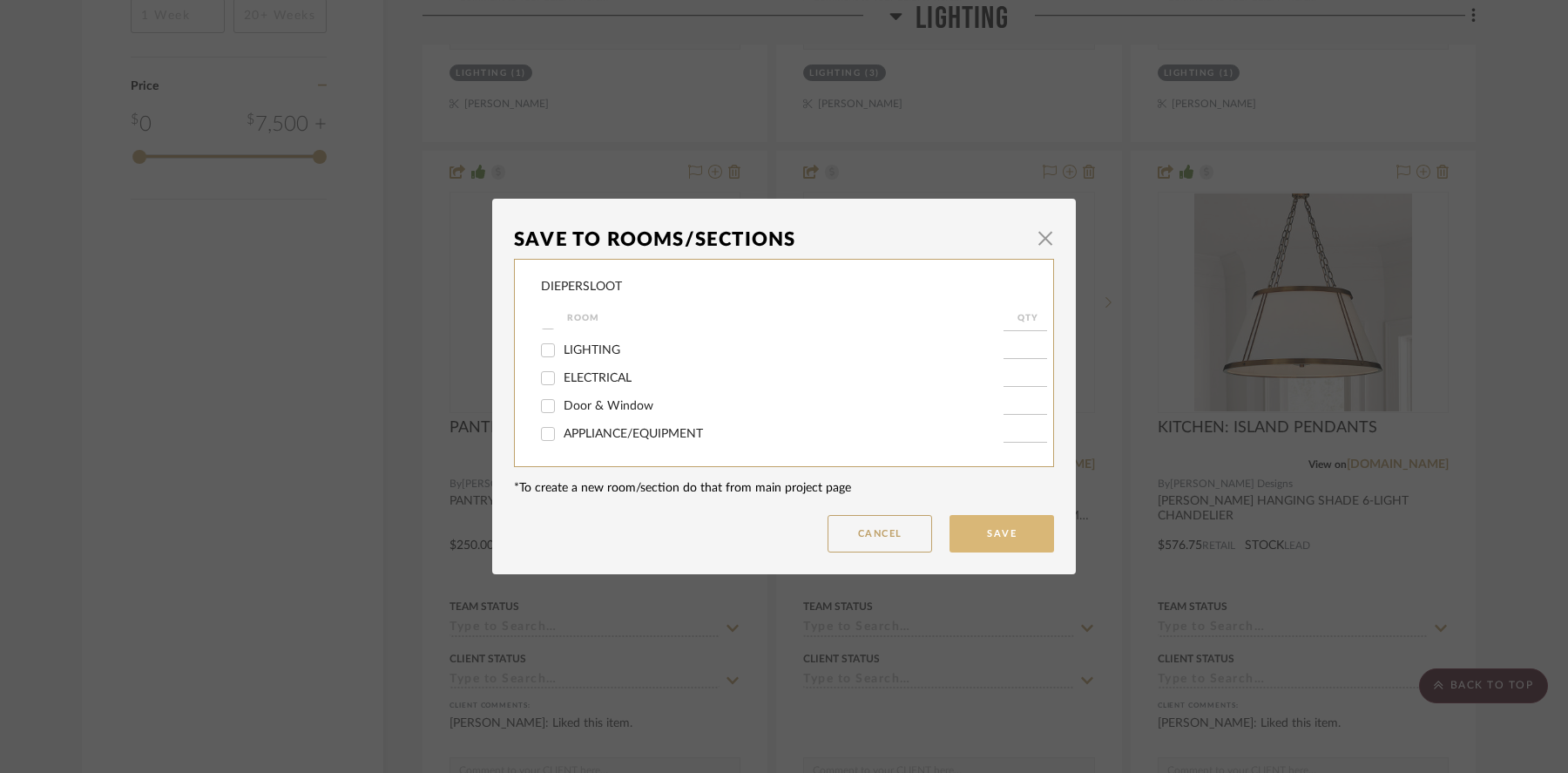 click on "Save" at bounding box center (1002, 533) 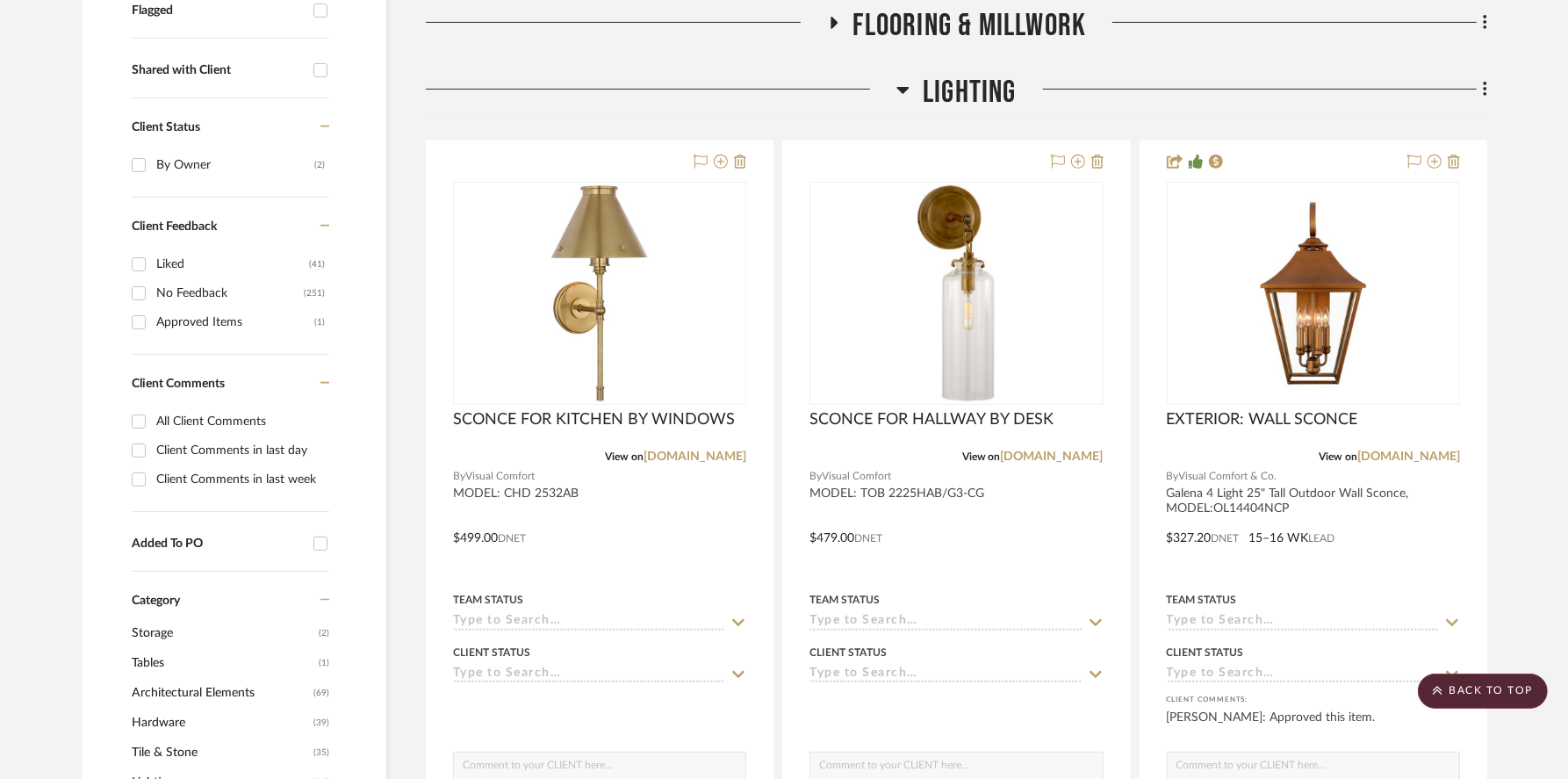 scroll, scrollTop: 631, scrollLeft: 0, axis: vertical 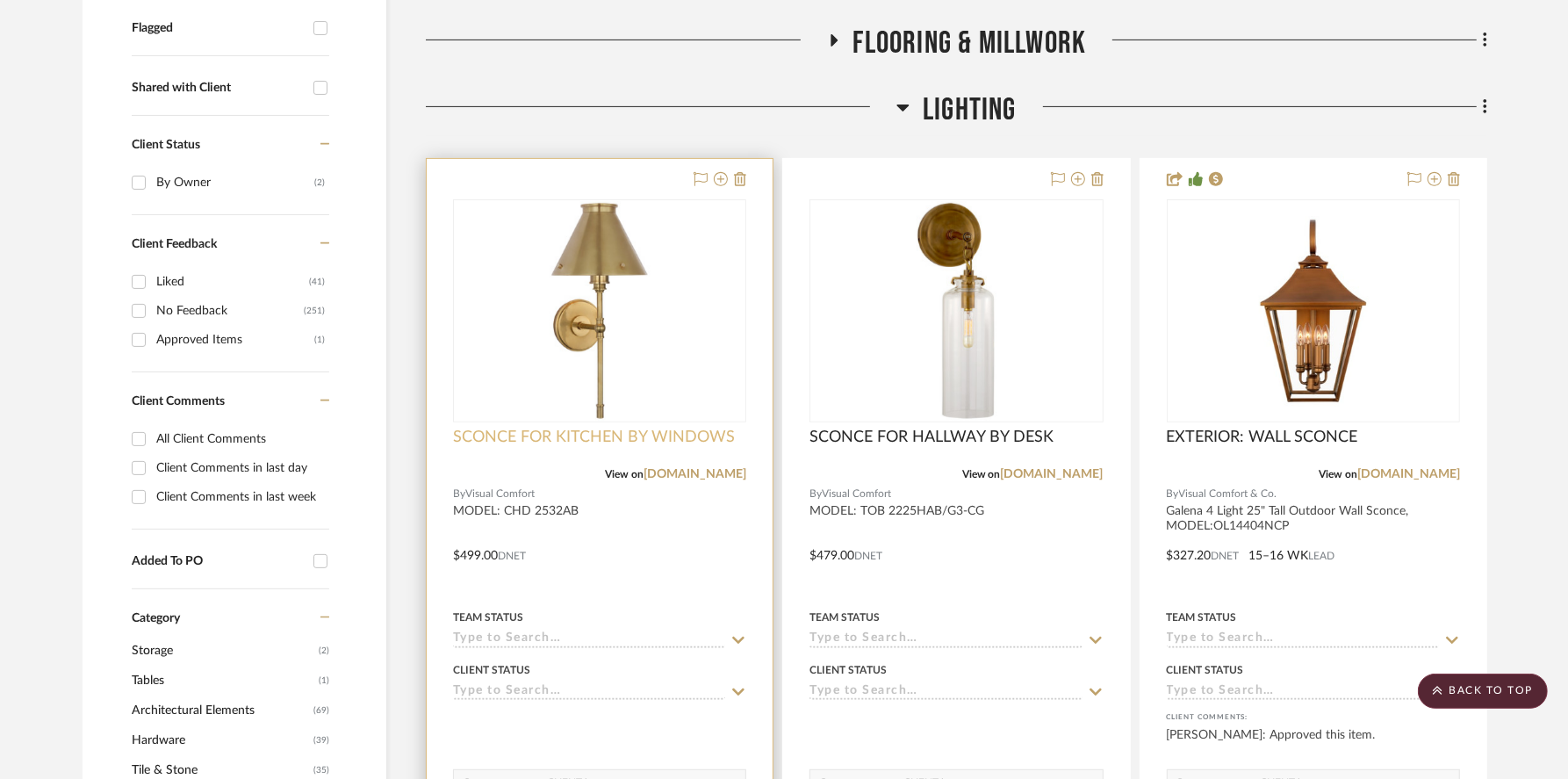 click on "SCONCE FOR KITCHEN BY WINDOWS" at bounding box center (593, 437) 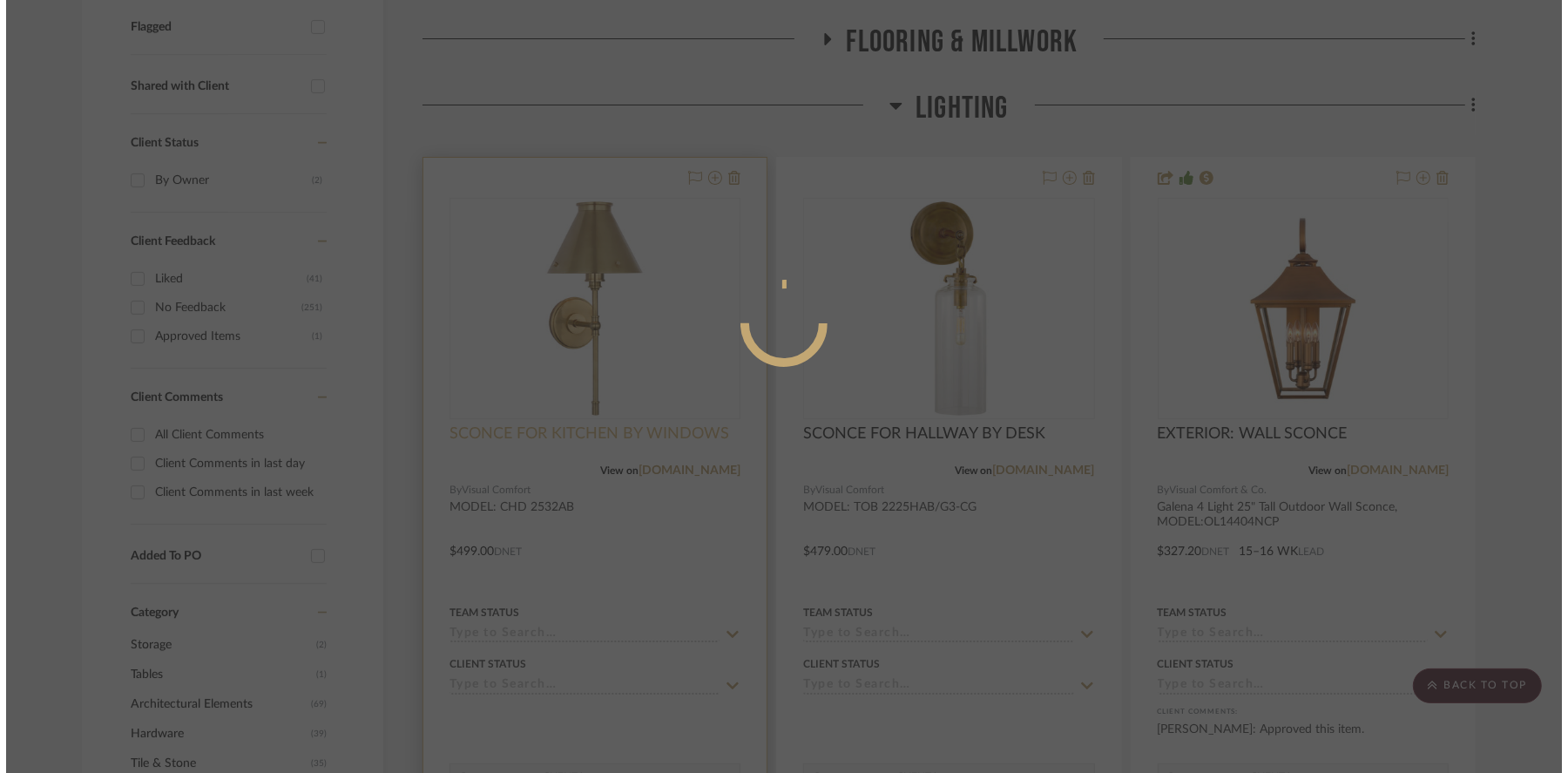 scroll, scrollTop: 0, scrollLeft: 0, axis: both 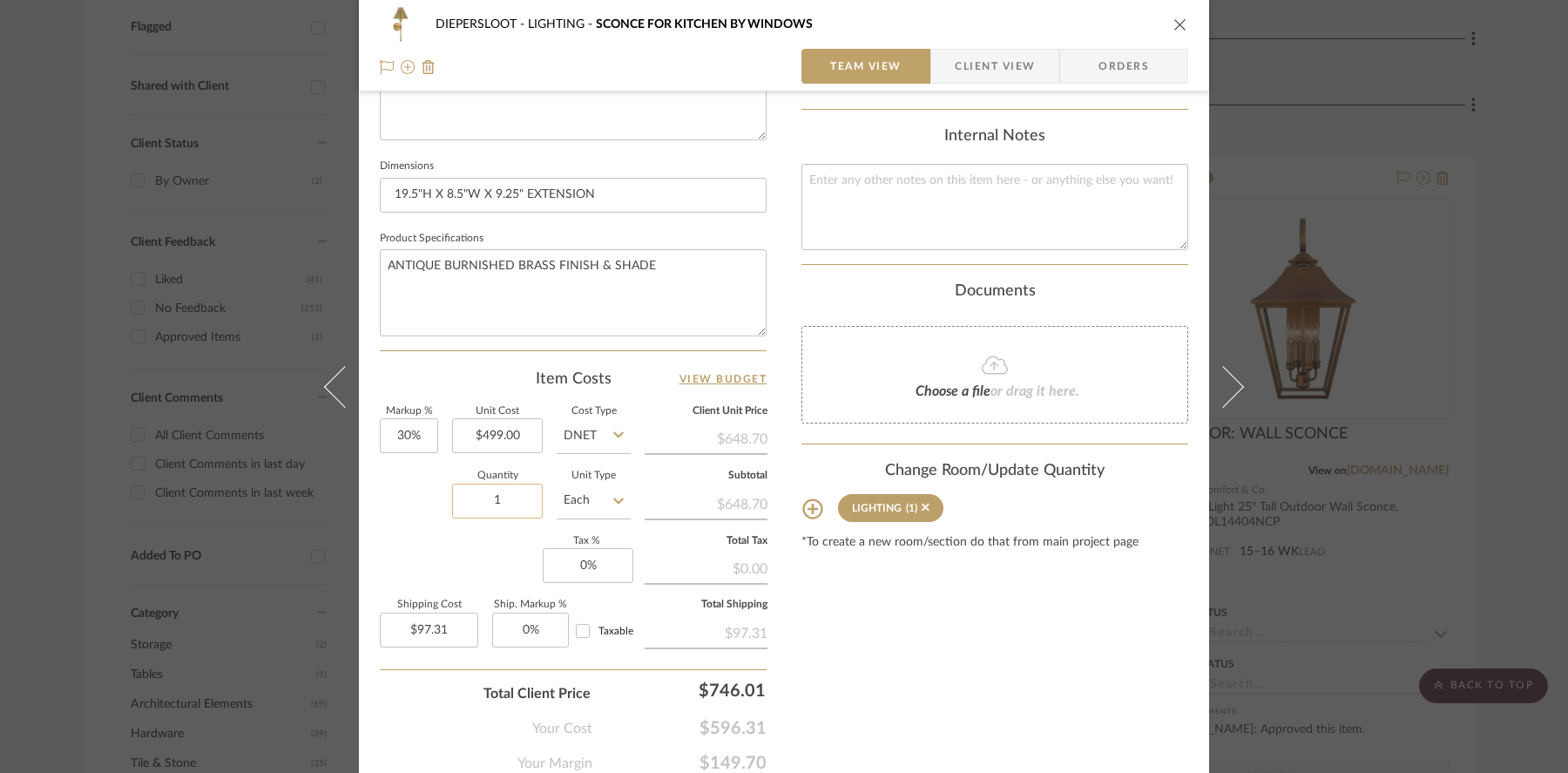 click on "1" 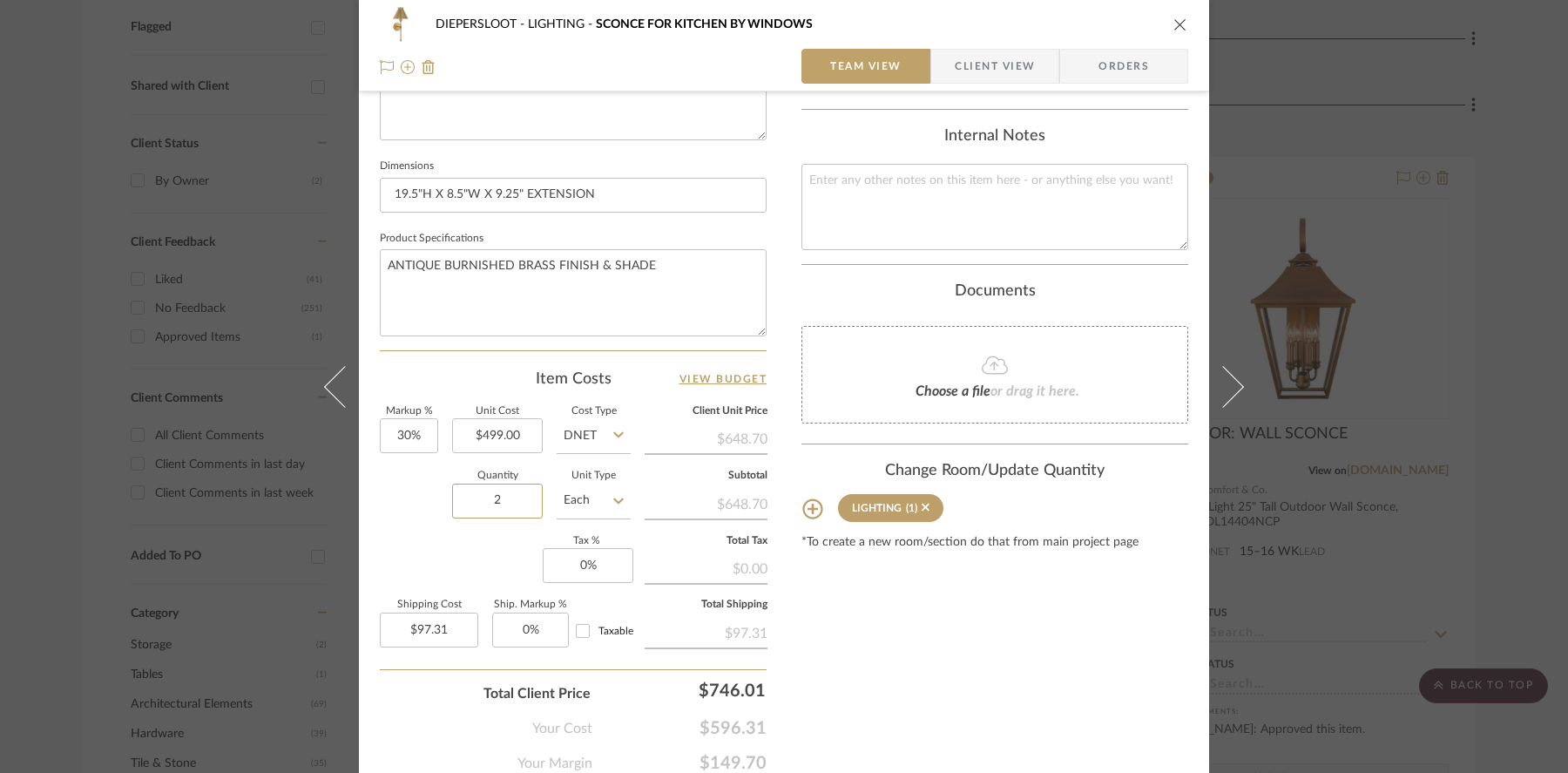 type on "2" 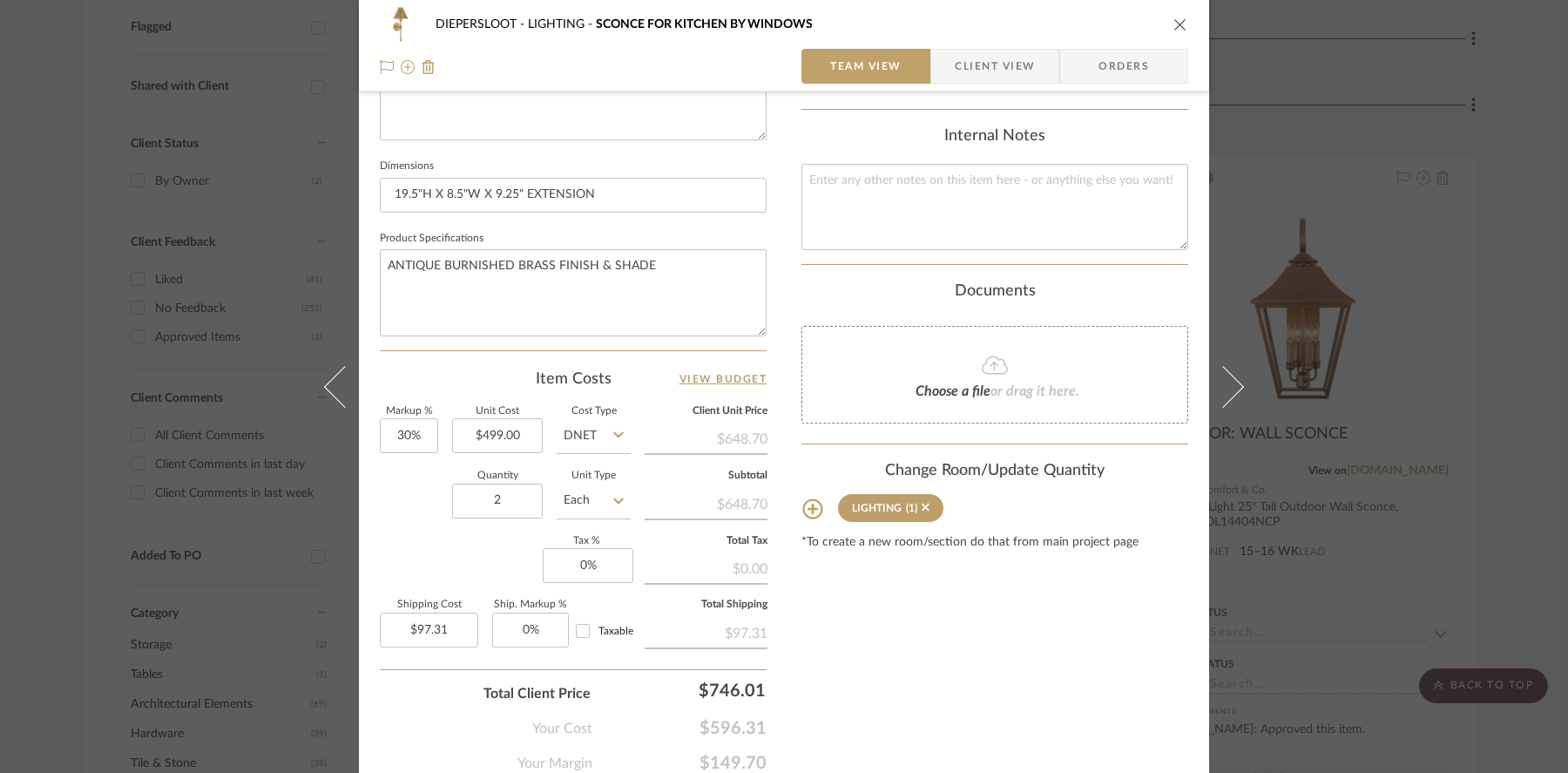 click on "Markup %  30%  Unit Cost  $499.00  Cost Type  DNET  Client Unit Price   $648.70   Quantity  2  Unit Type  Each  Subtotal   $648.70   Tax %  0%  Total Tax   $0.00   Shipping Cost  $97.31  Ship. Markup %  0% Taxable  Total Shipping   $97.31" 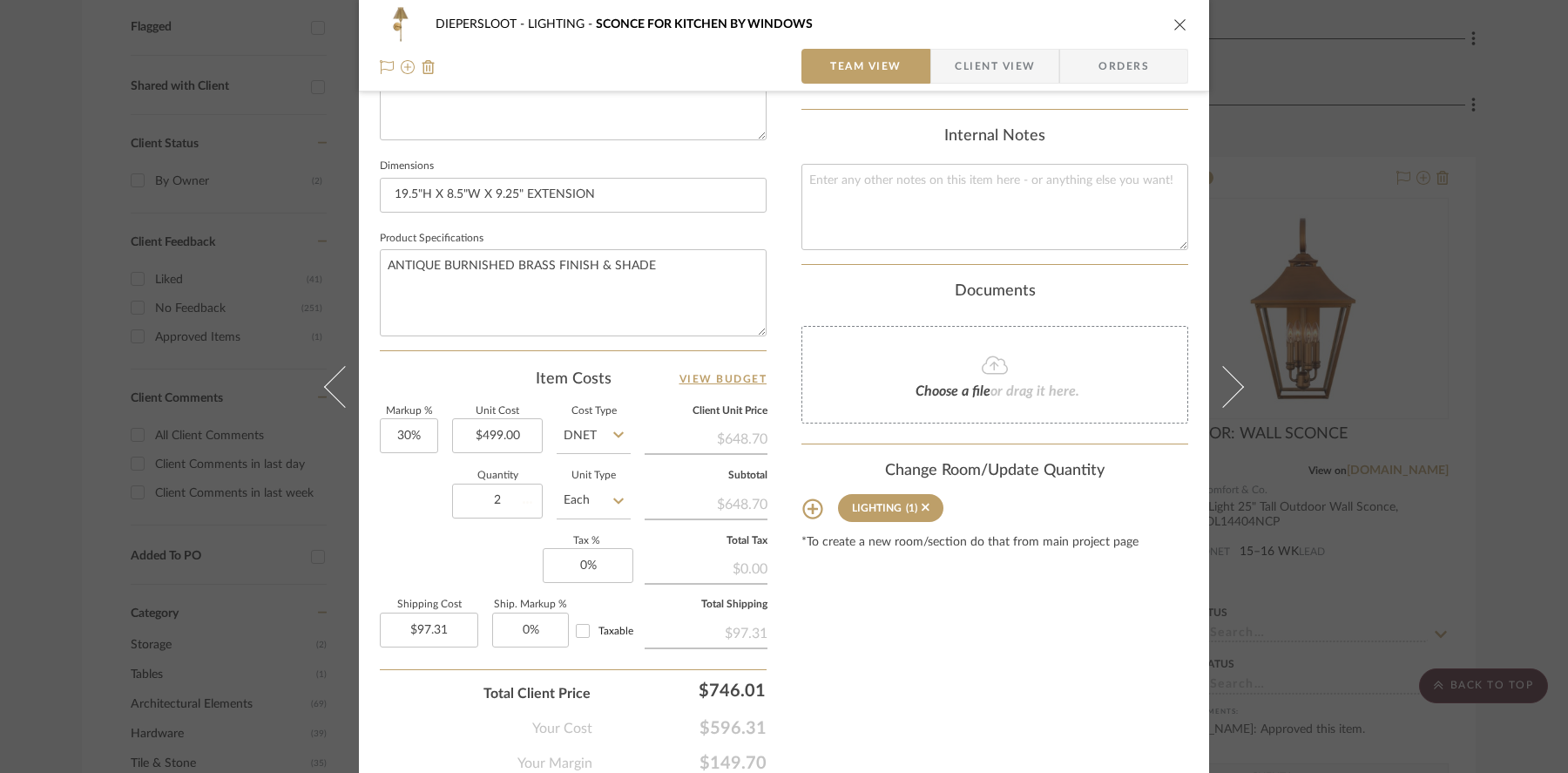 type on "$194.61" 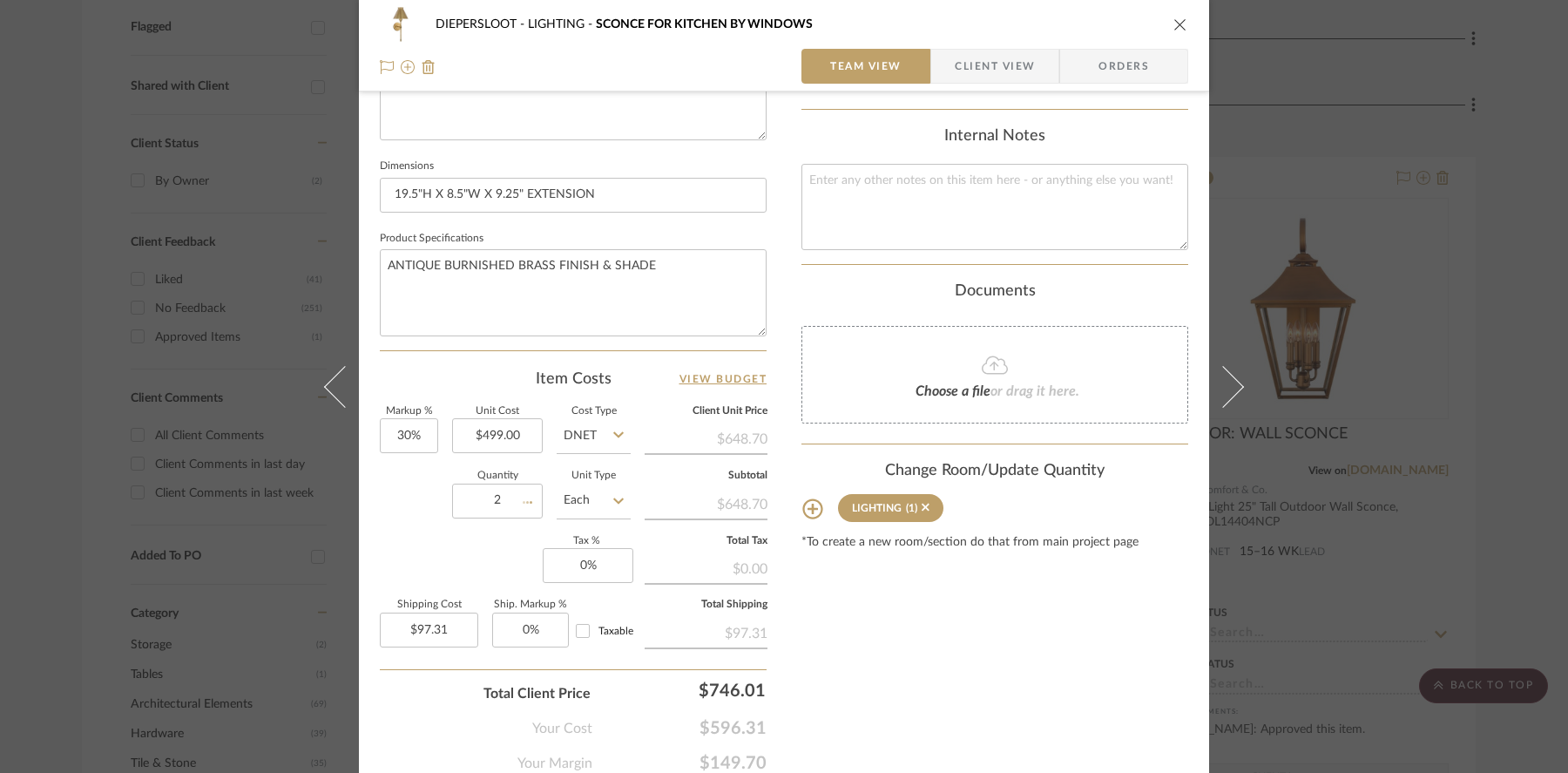 type 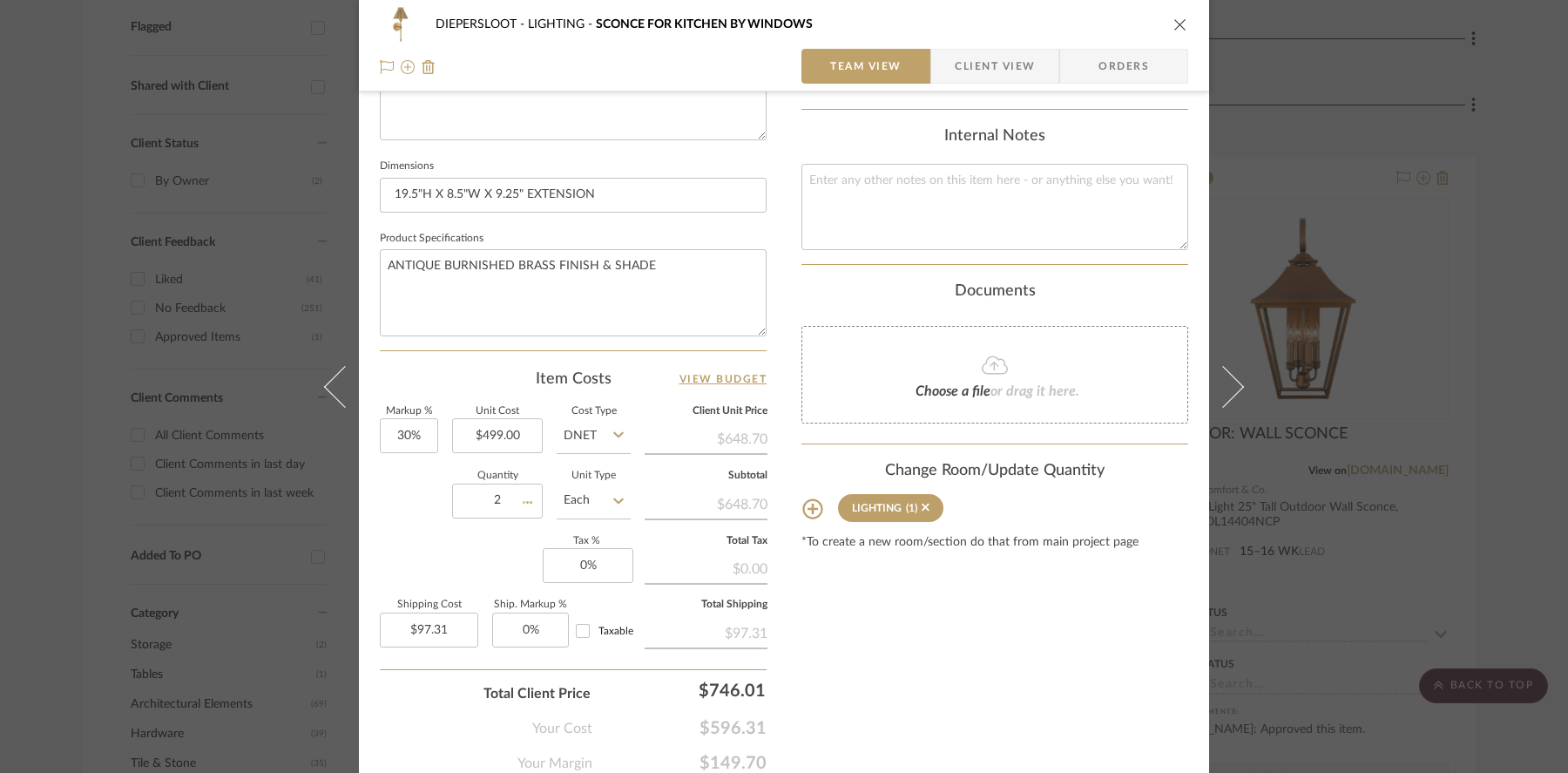 type 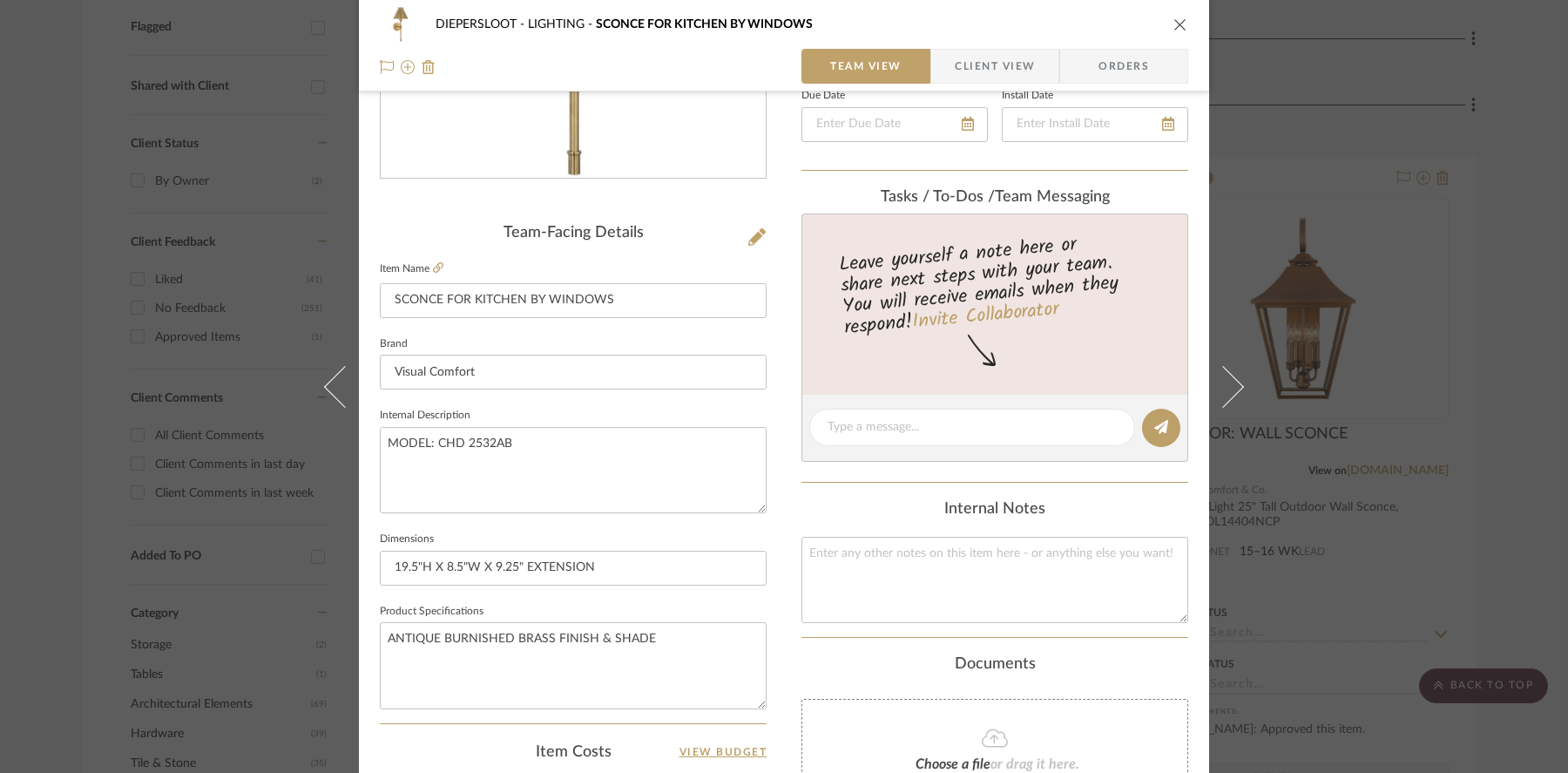 scroll, scrollTop: 246, scrollLeft: 0, axis: vertical 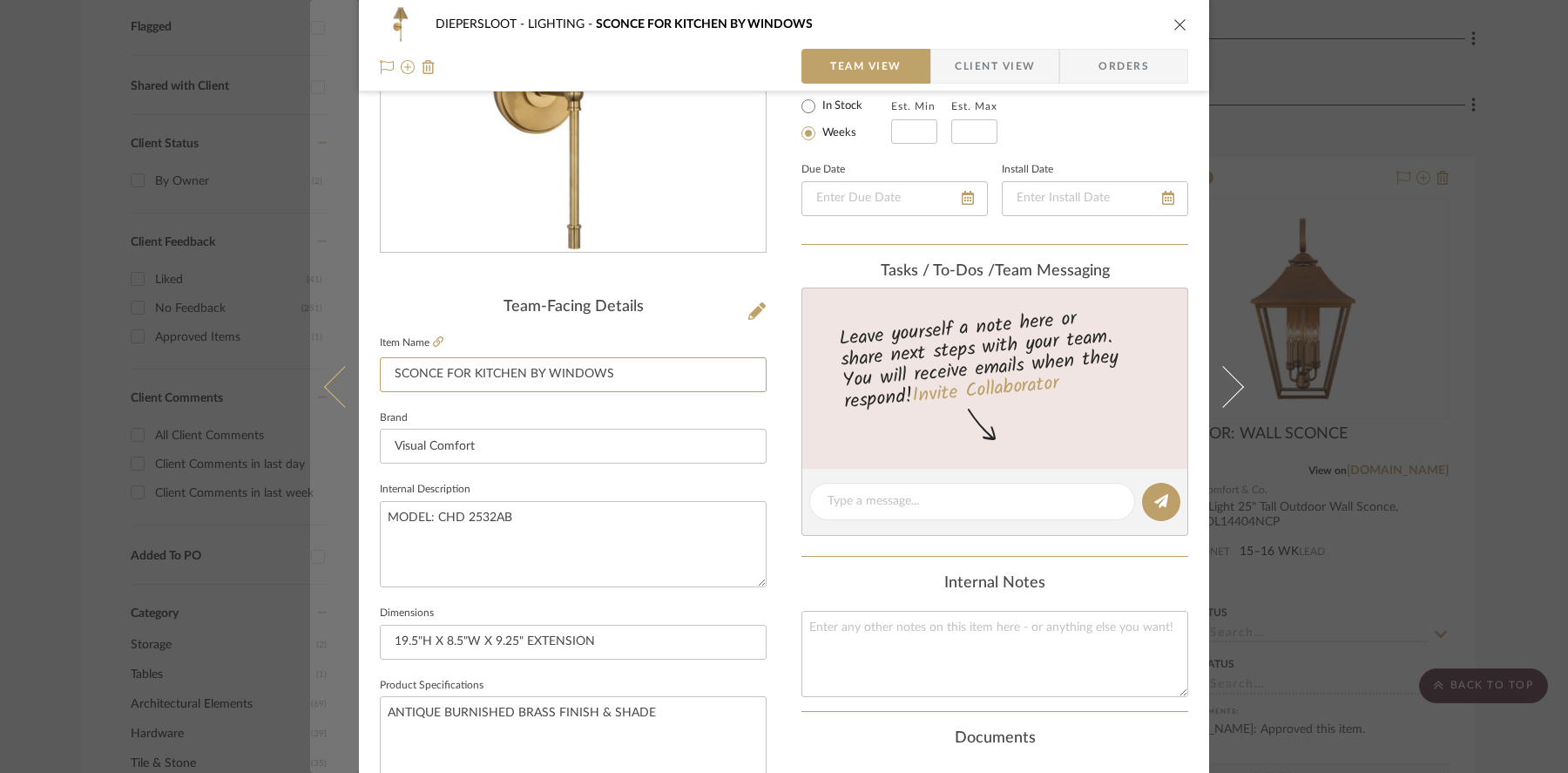 drag, startPoint x: 667, startPoint y: 369, endPoint x: 325, endPoint y: 371, distance: 342.00585 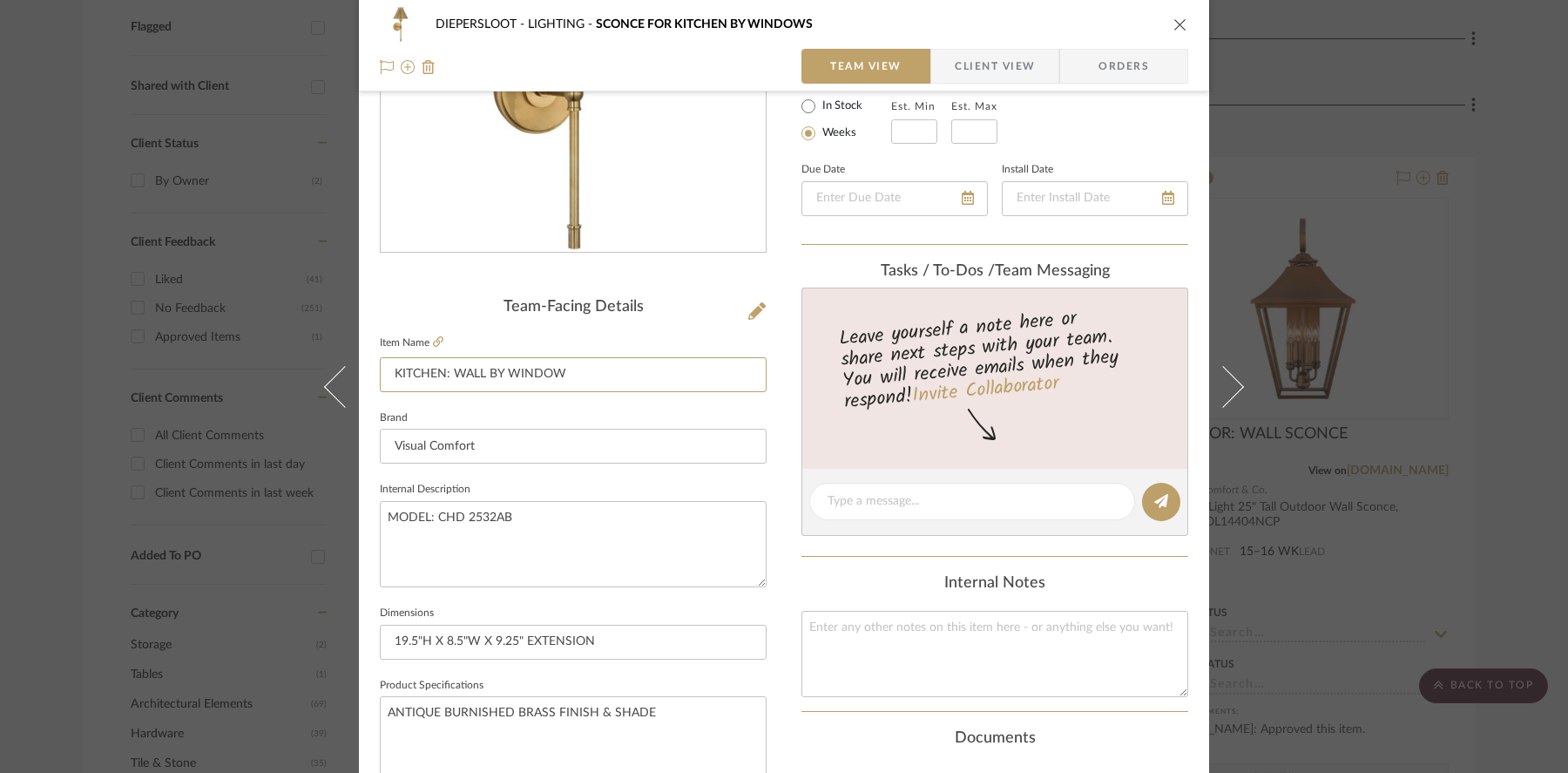 type on "KITCHEN: WALL BY WINDOW" 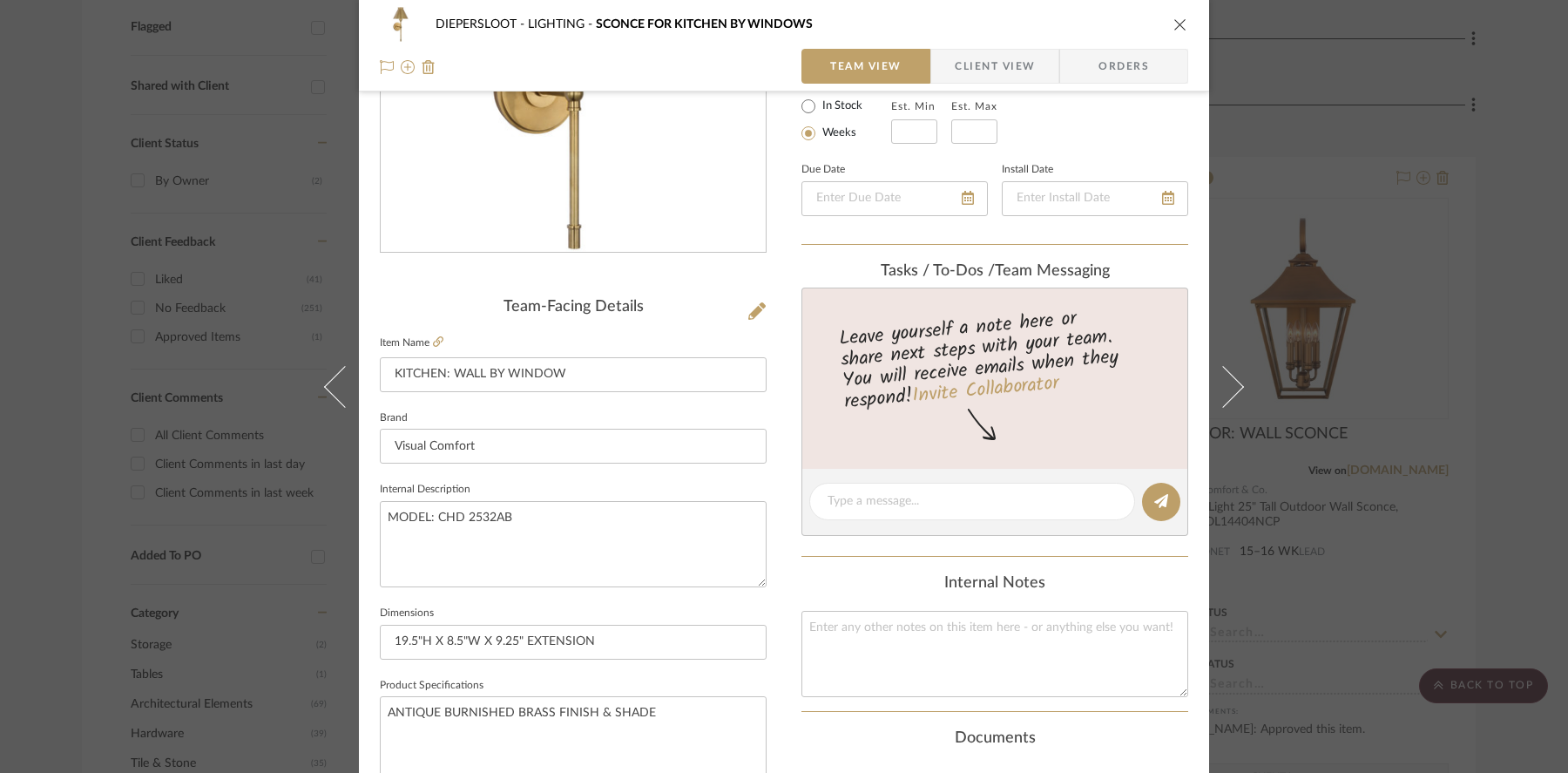 click at bounding box center (1180, 24) 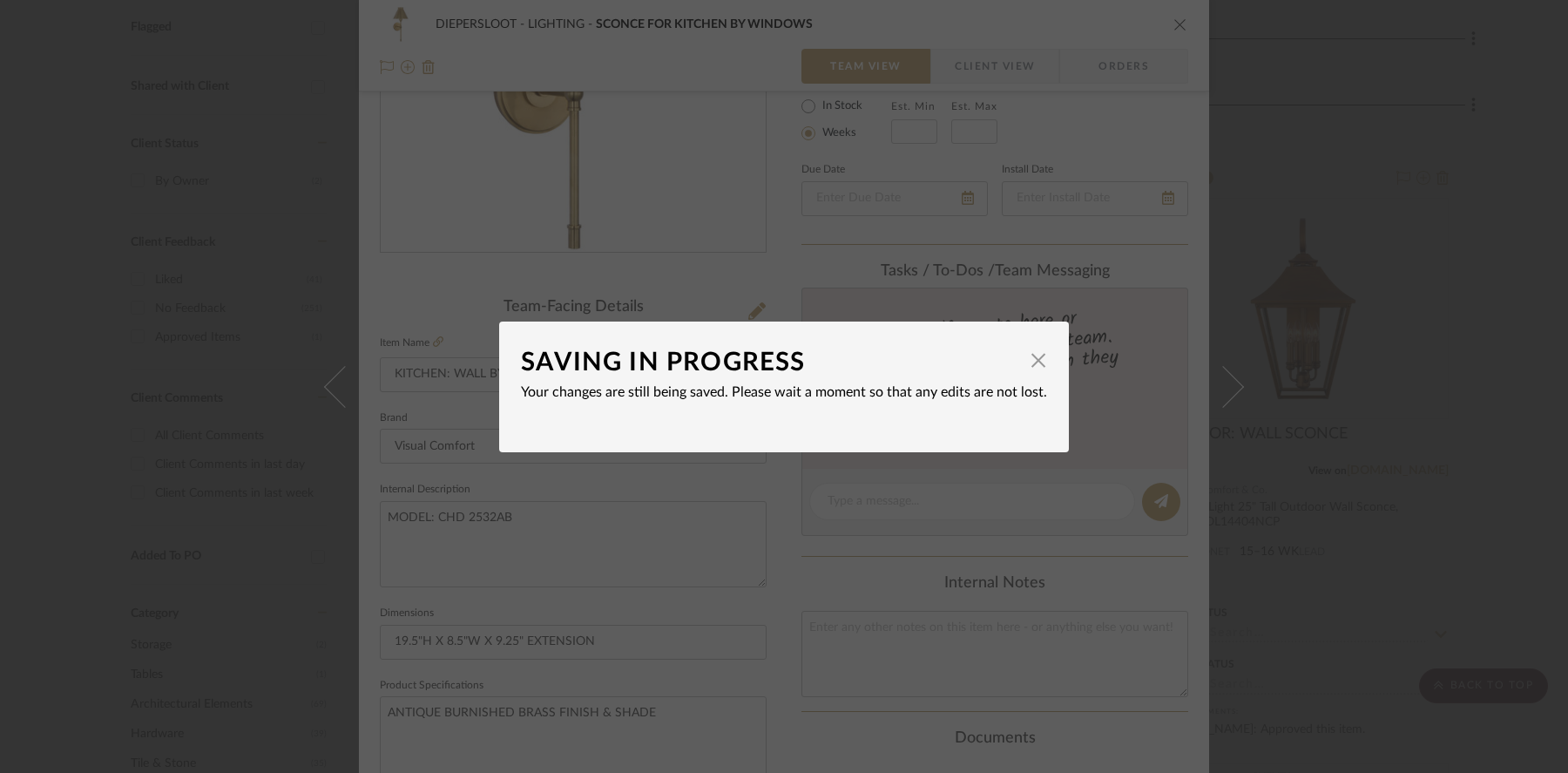 type 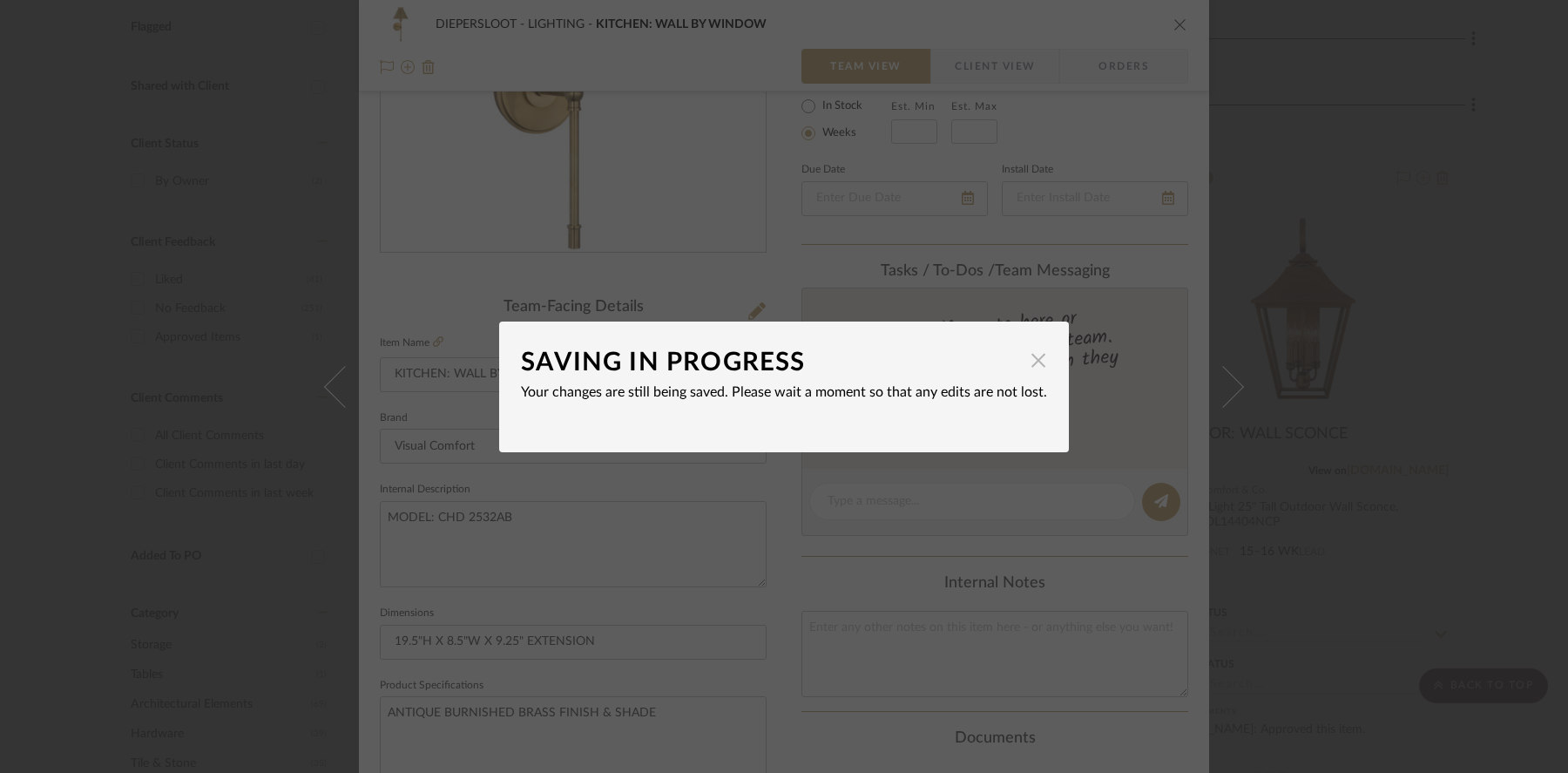 click at bounding box center [1038, 361] 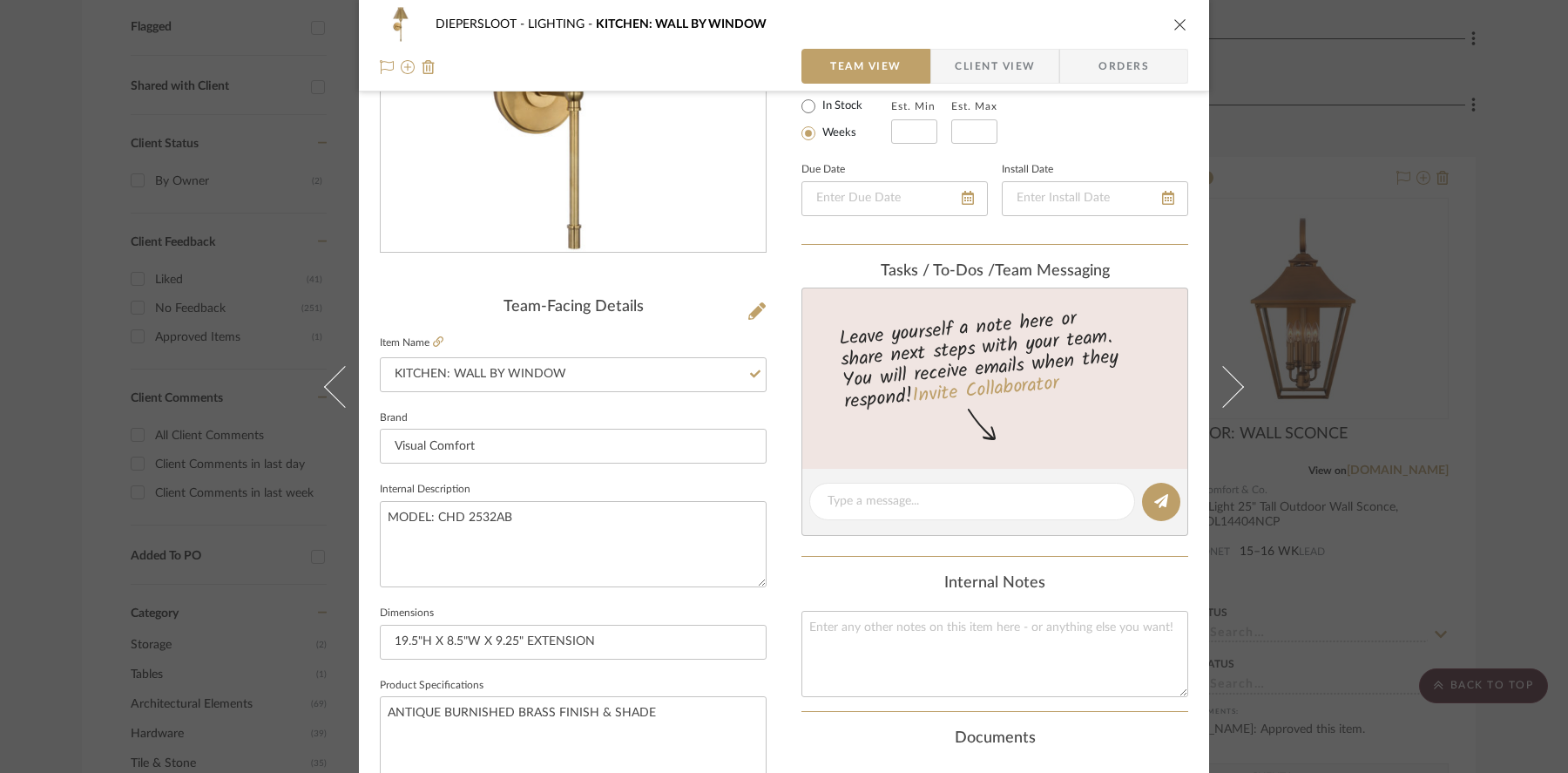 click at bounding box center [1180, 24] 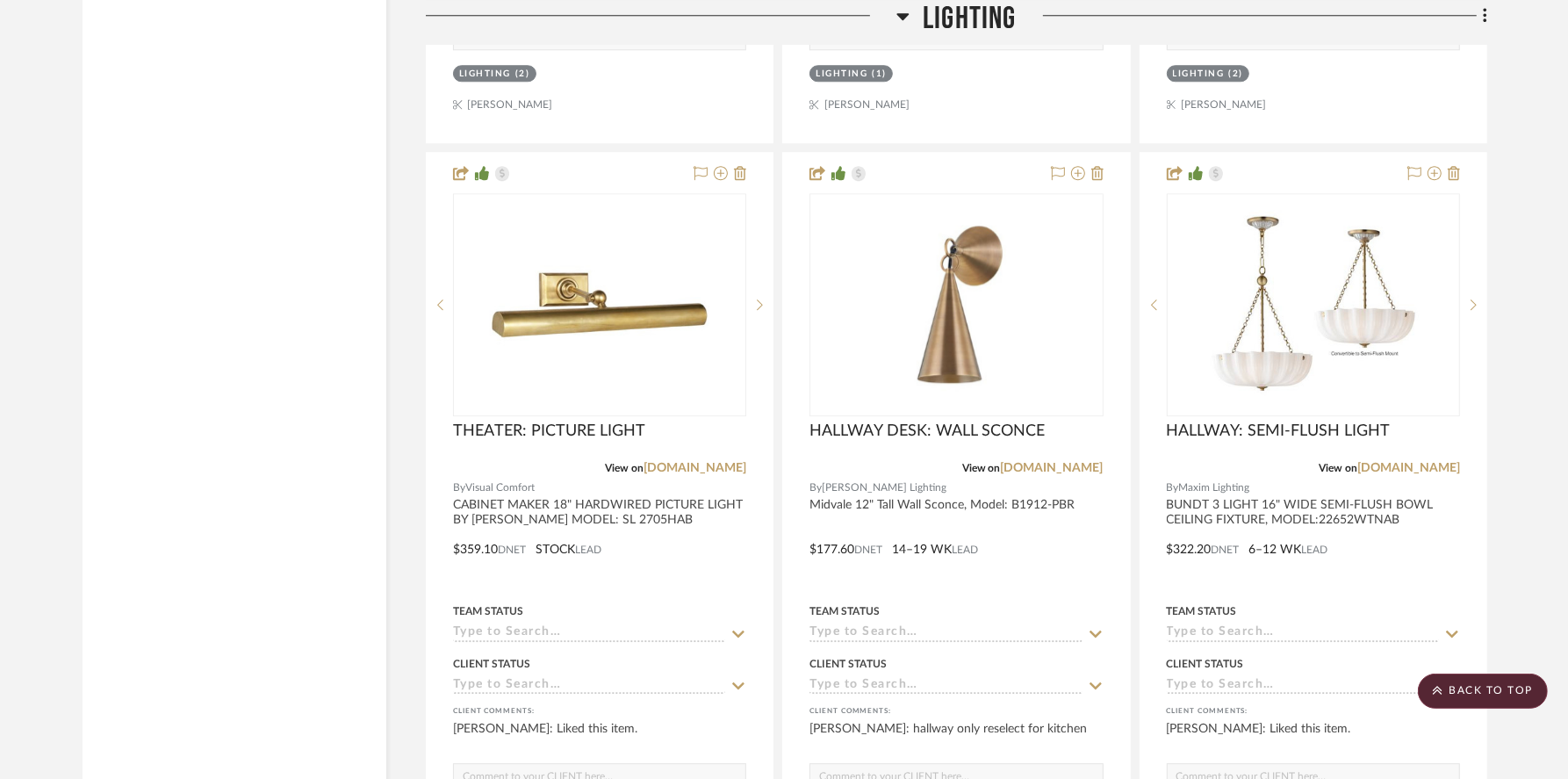 scroll, scrollTop: 4534, scrollLeft: 0, axis: vertical 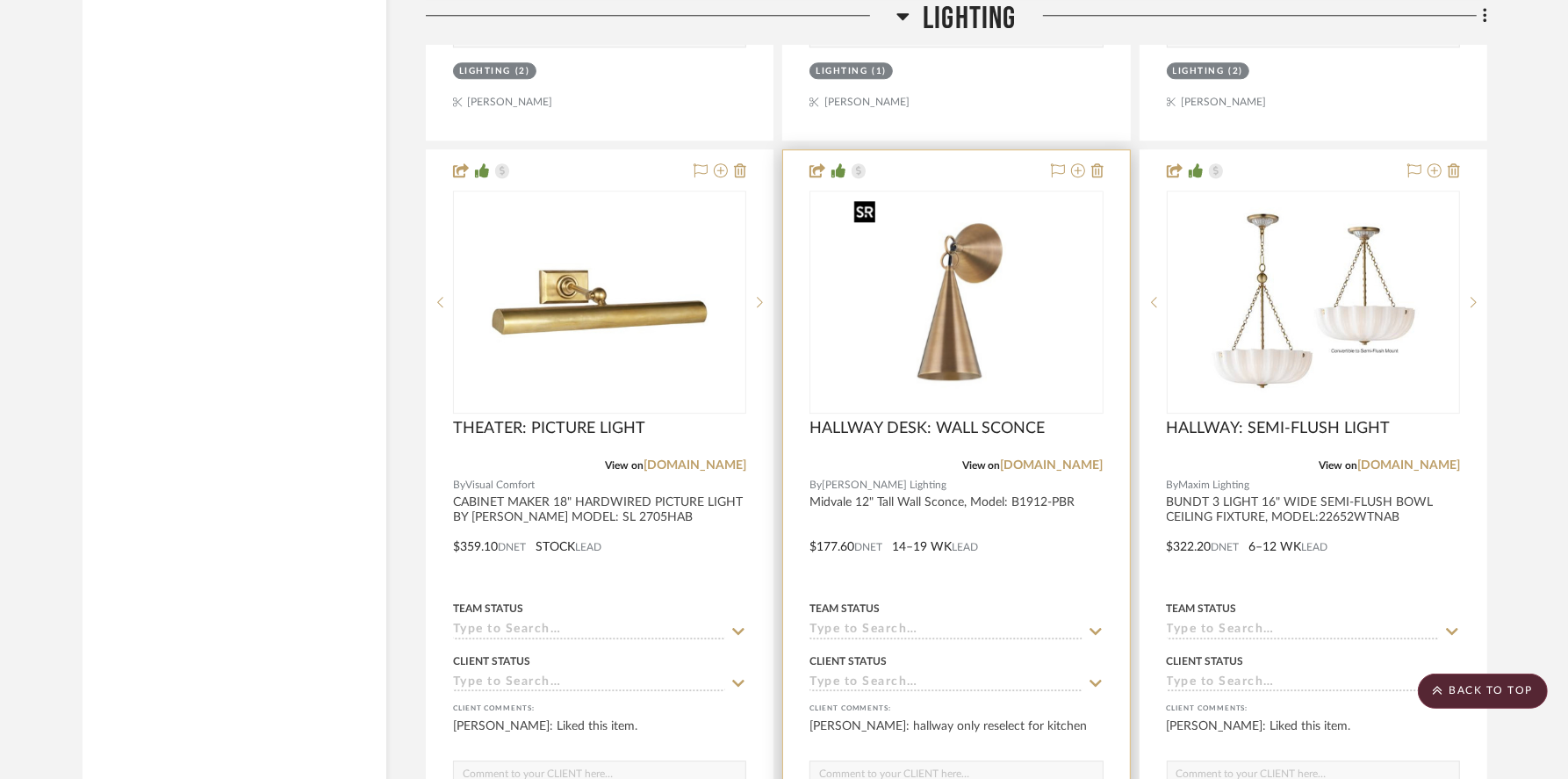 click at bounding box center [956, 302] 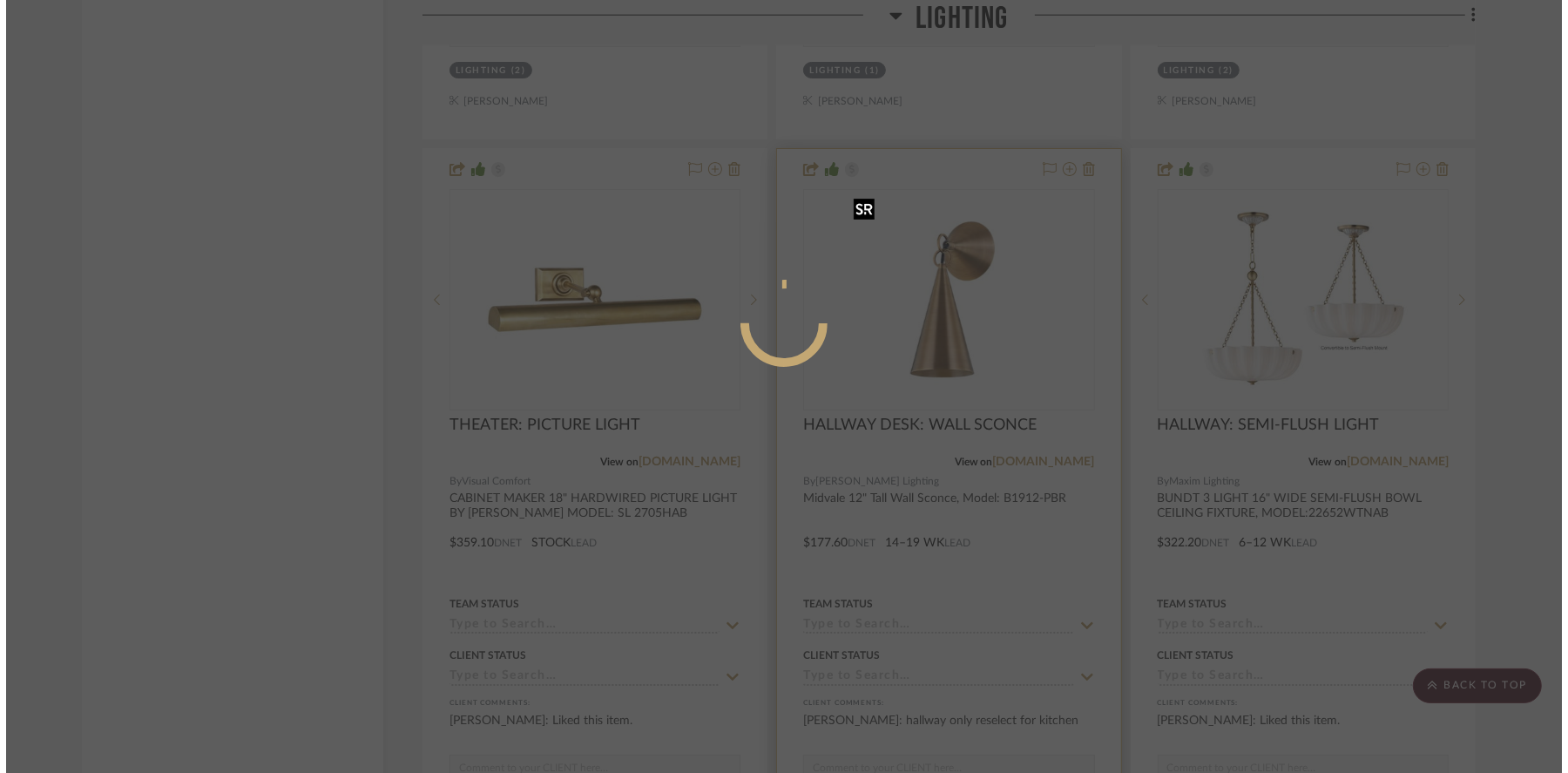 scroll, scrollTop: 0, scrollLeft: 0, axis: both 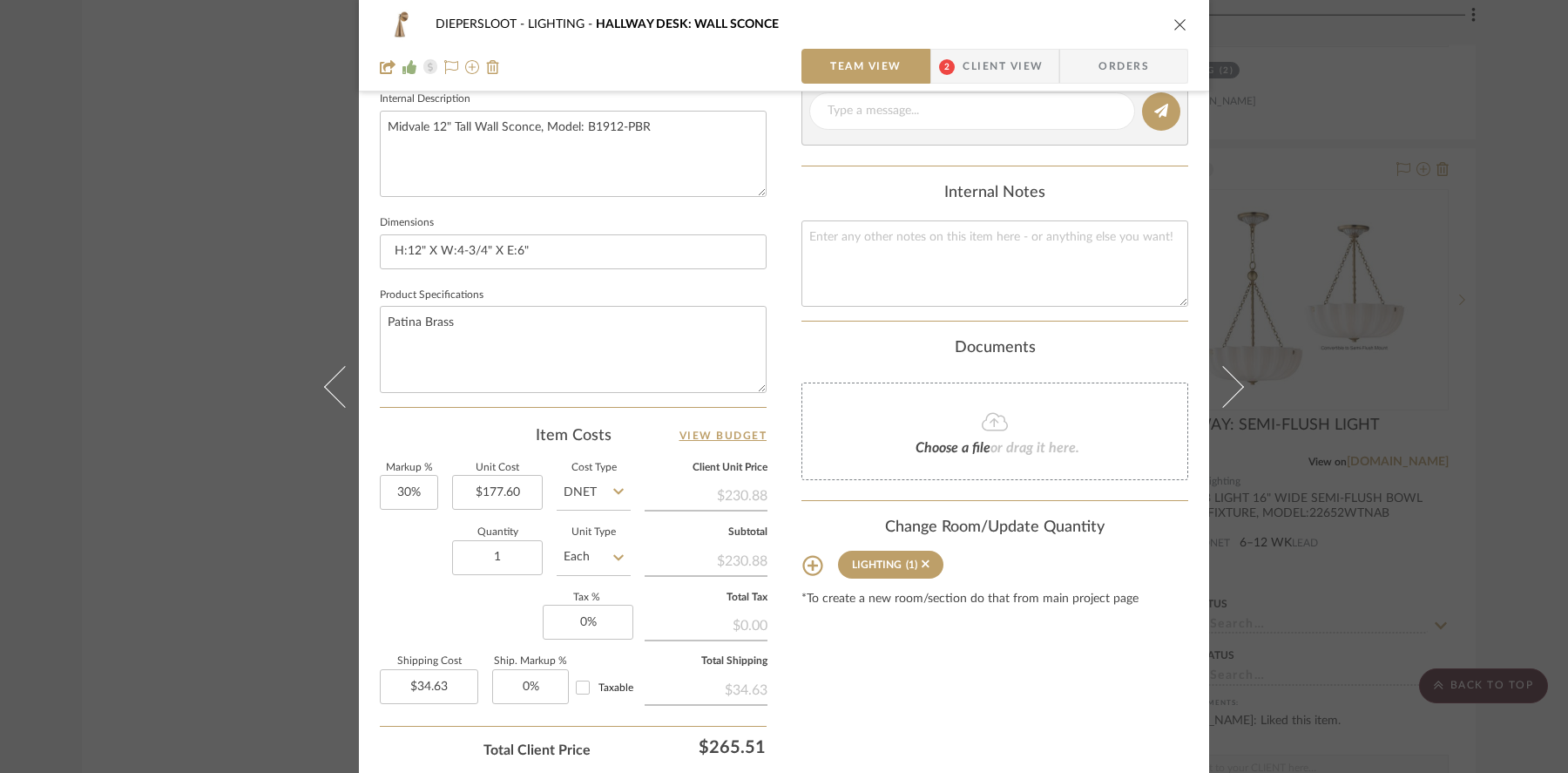 click at bounding box center [1180, 24] 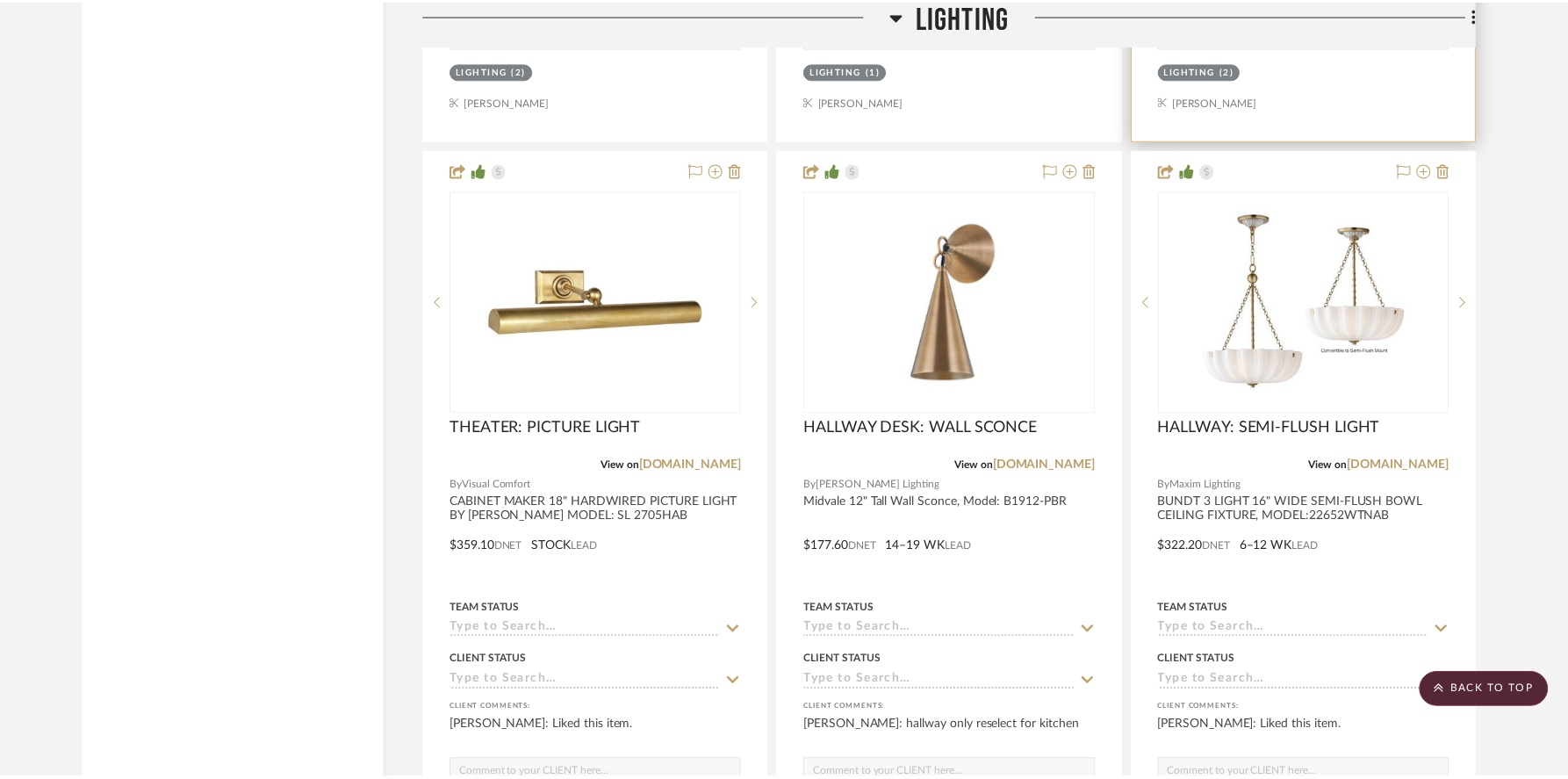 scroll, scrollTop: 4534, scrollLeft: 0, axis: vertical 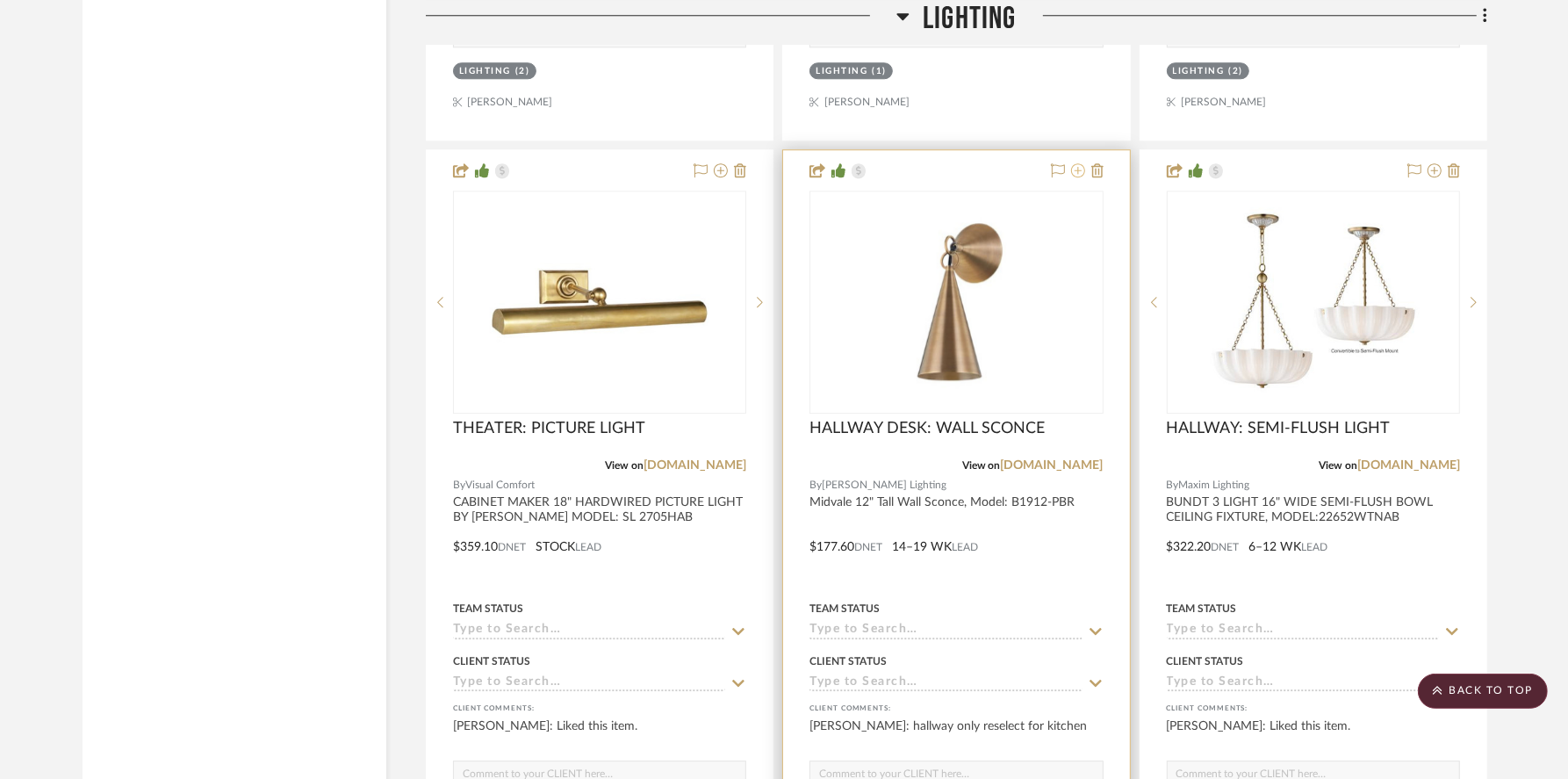 click 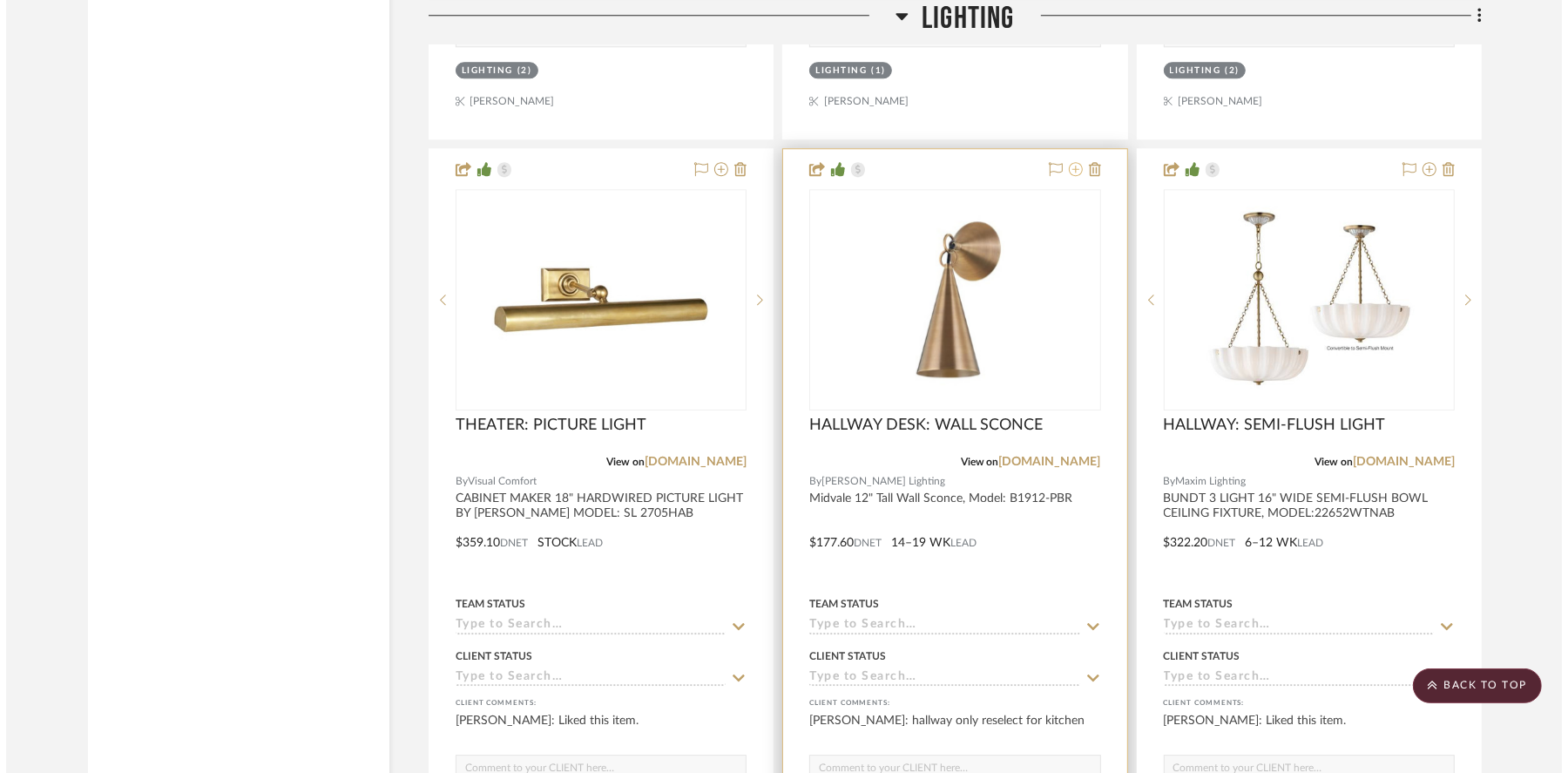 scroll, scrollTop: 0, scrollLeft: 0, axis: both 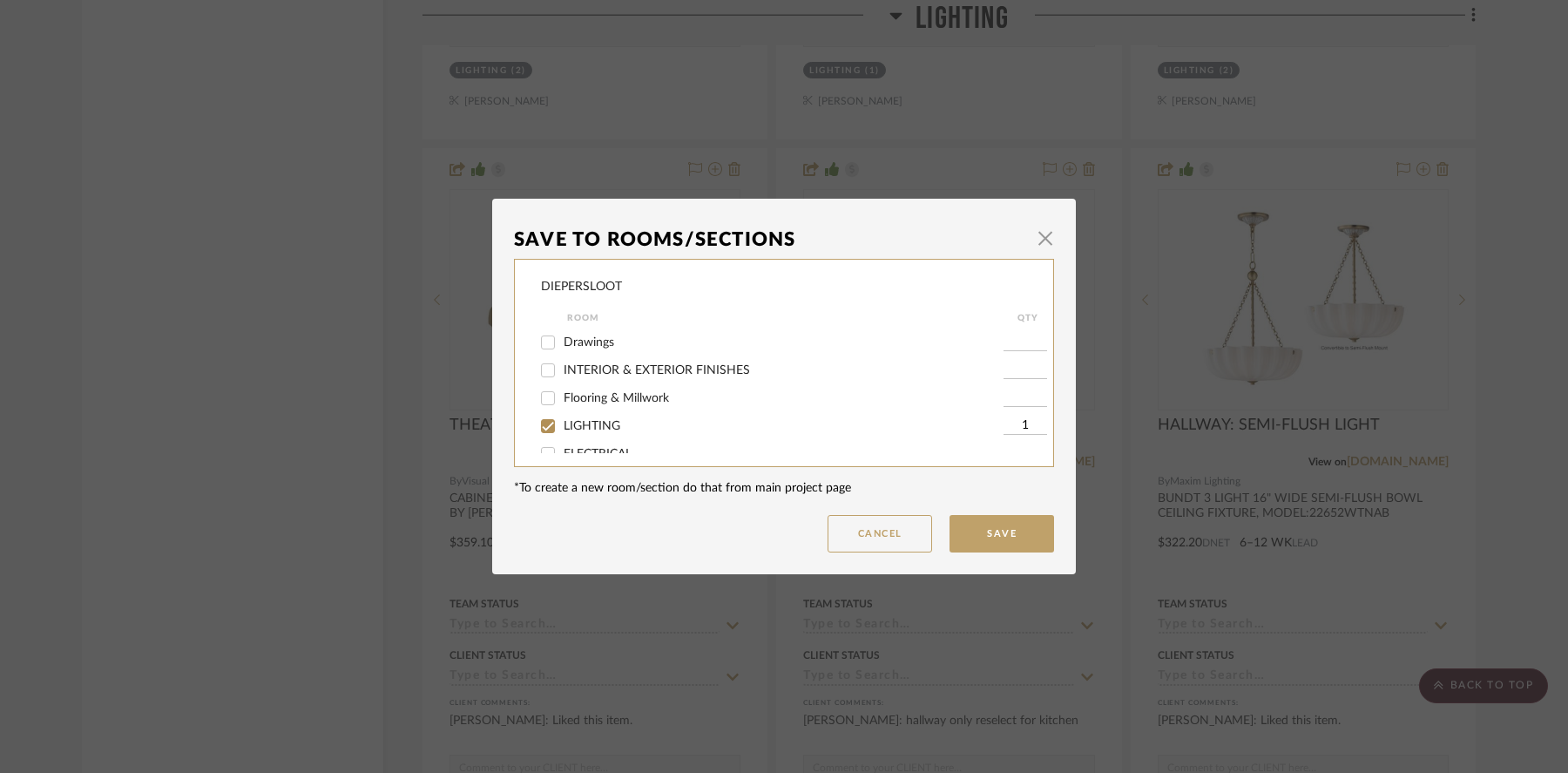 click on "LIGHTING" at bounding box center (548, 426) 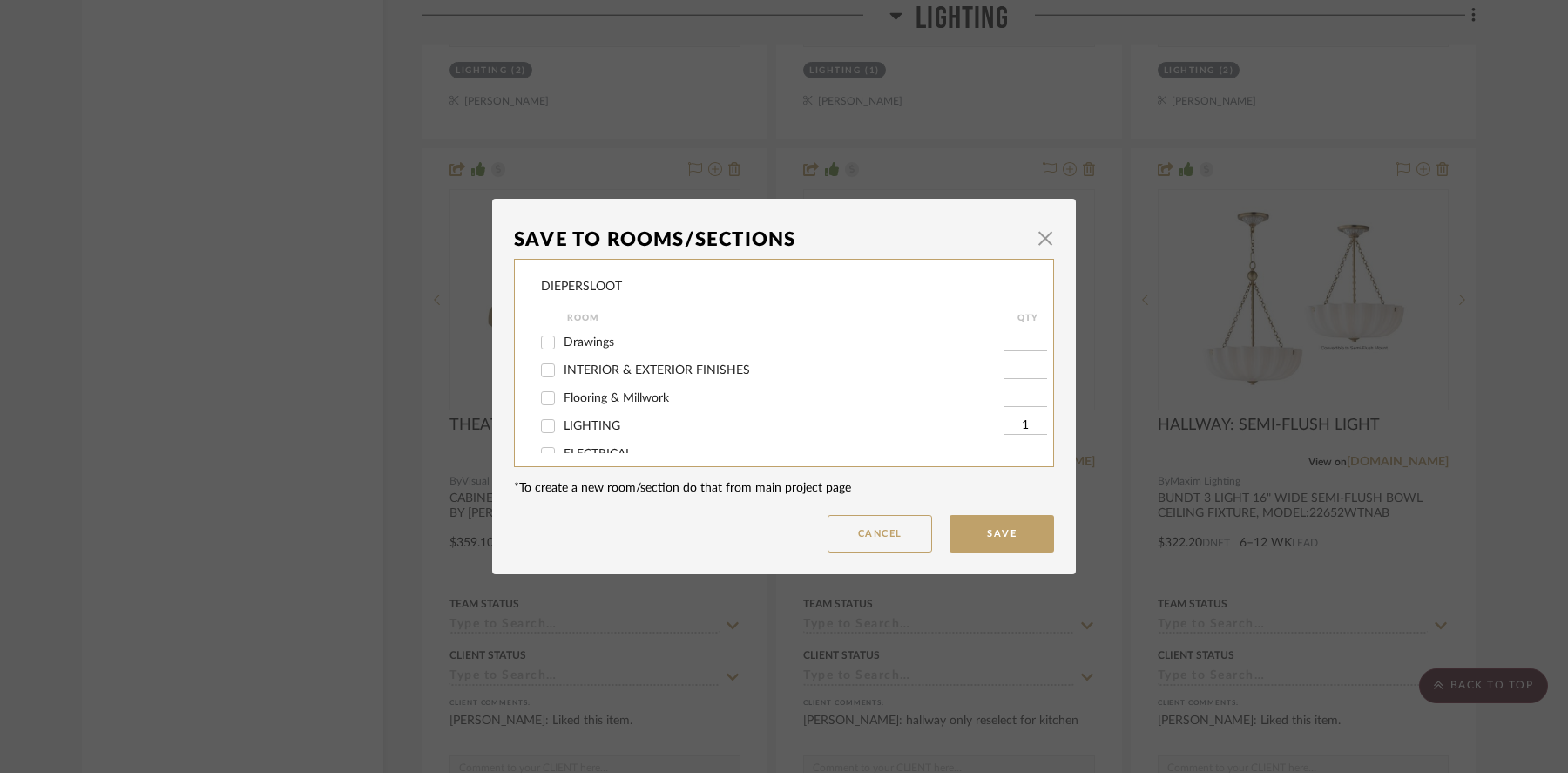 checkbox on "false" 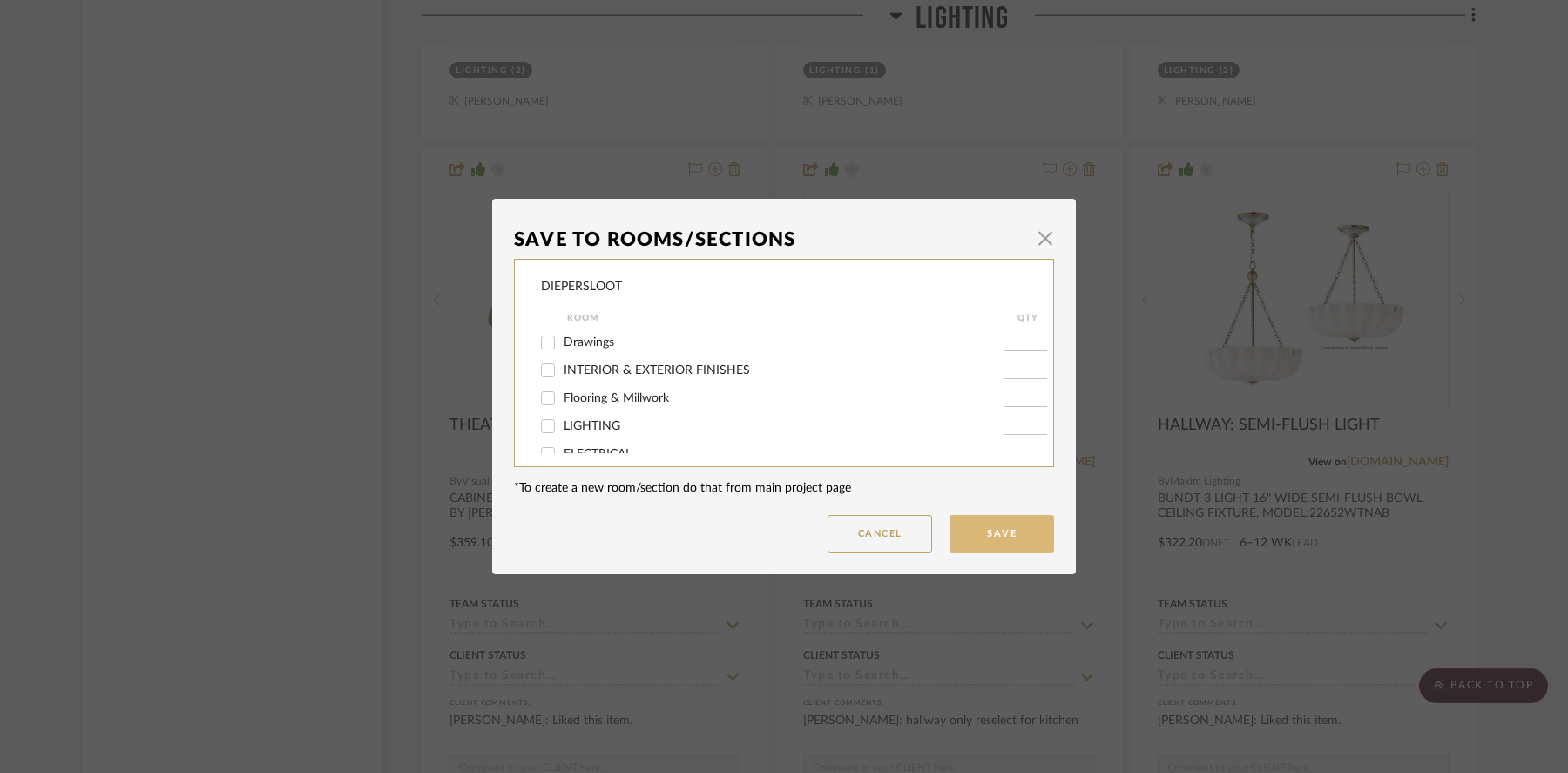click on "Save" at bounding box center (1002, 533) 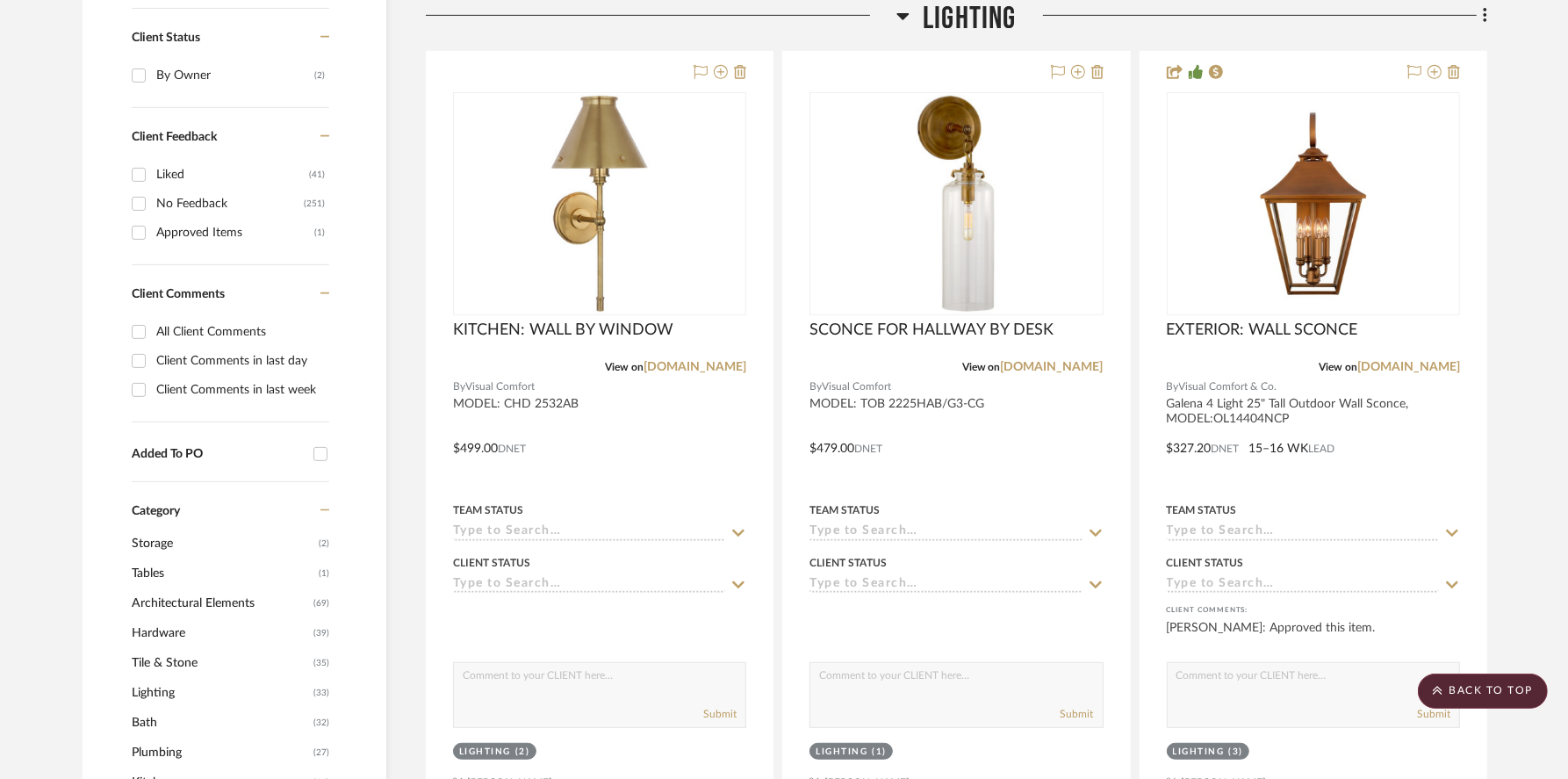 scroll, scrollTop: 811, scrollLeft: 0, axis: vertical 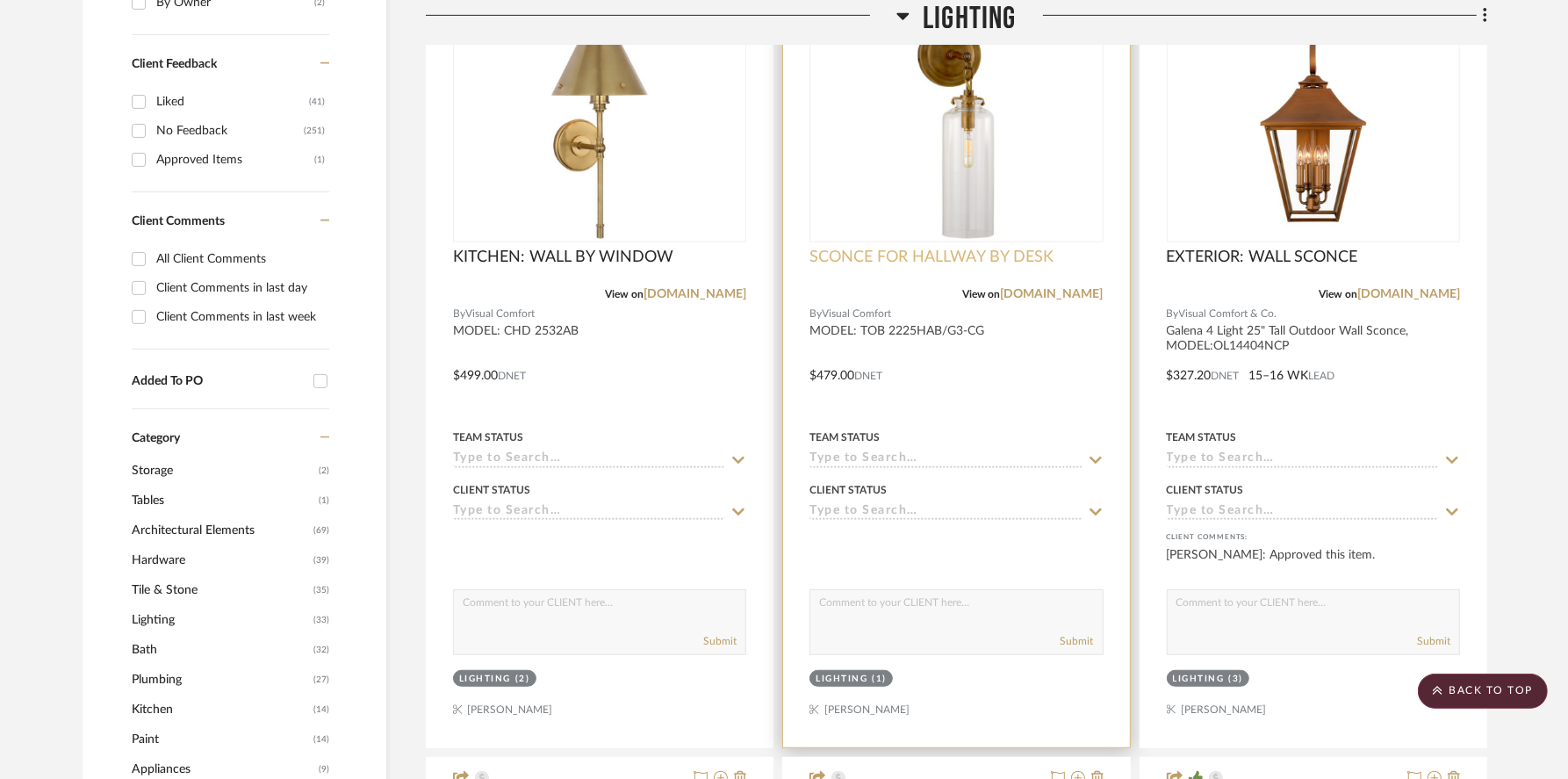 click on "SCONCE FOR HALLWAY BY DESK" at bounding box center (931, 257) 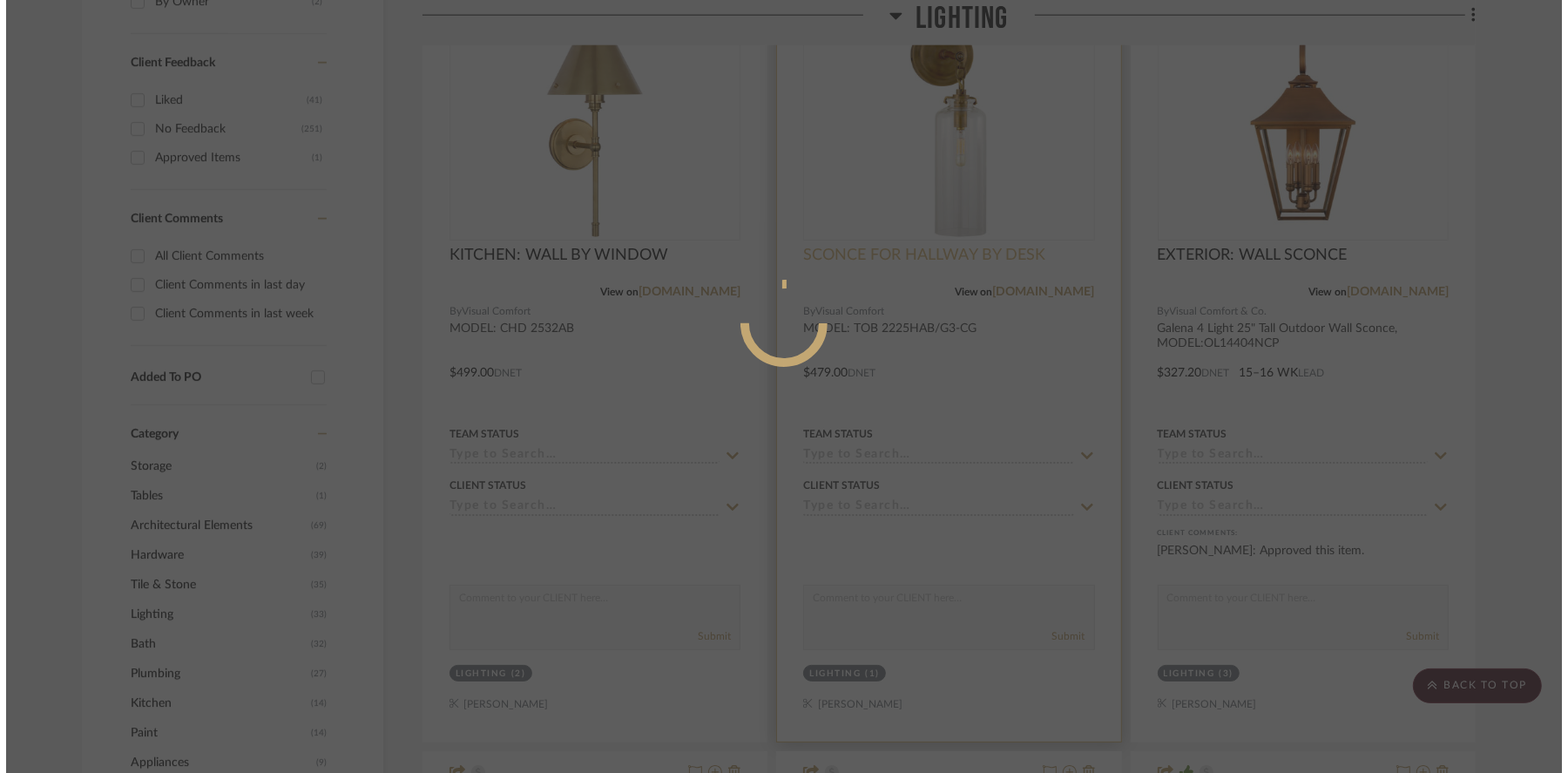 scroll, scrollTop: 0, scrollLeft: 0, axis: both 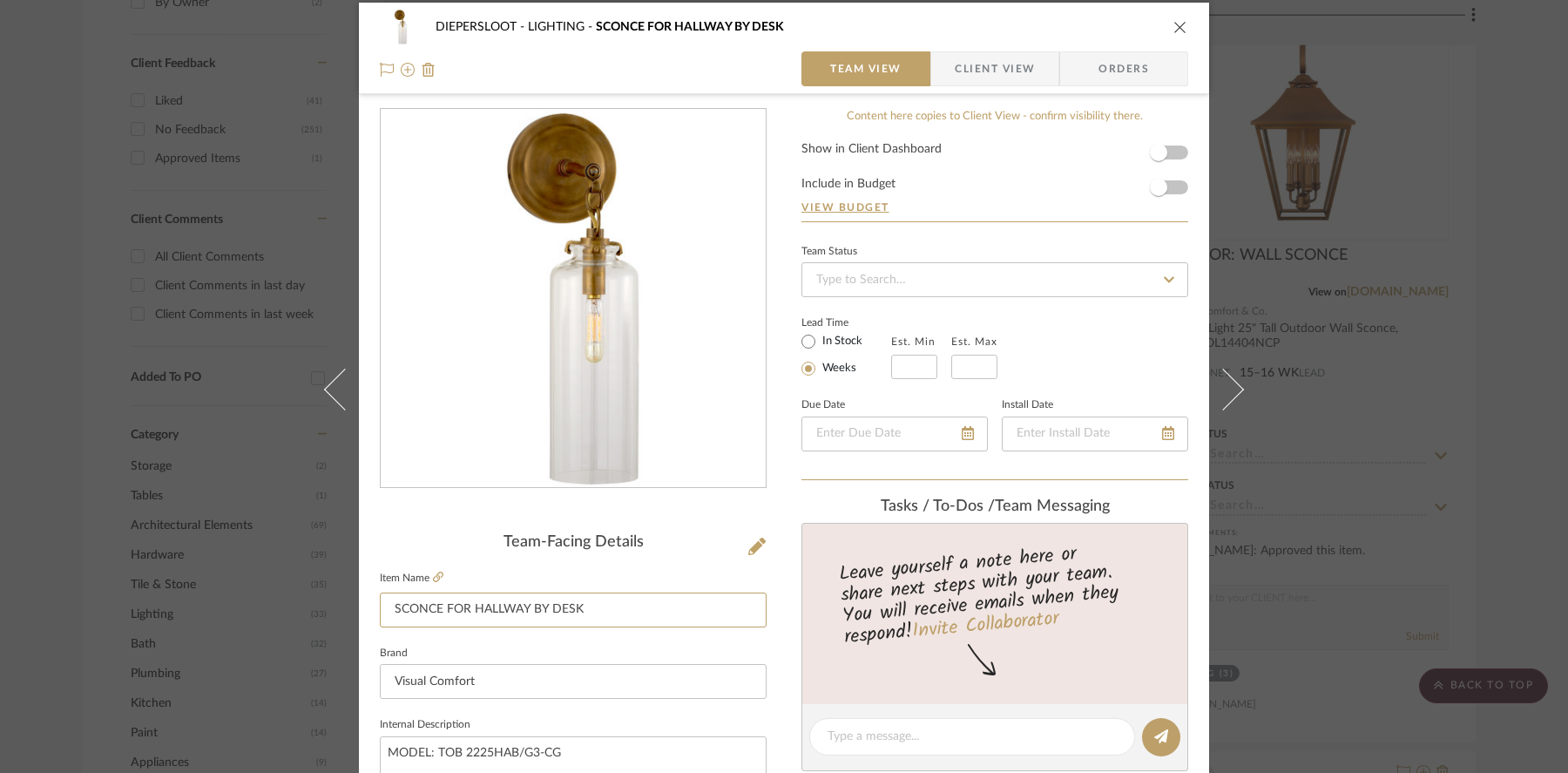 drag, startPoint x: 618, startPoint y: 609, endPoint x: 354, endPoint y: 580, distance: 265.58803 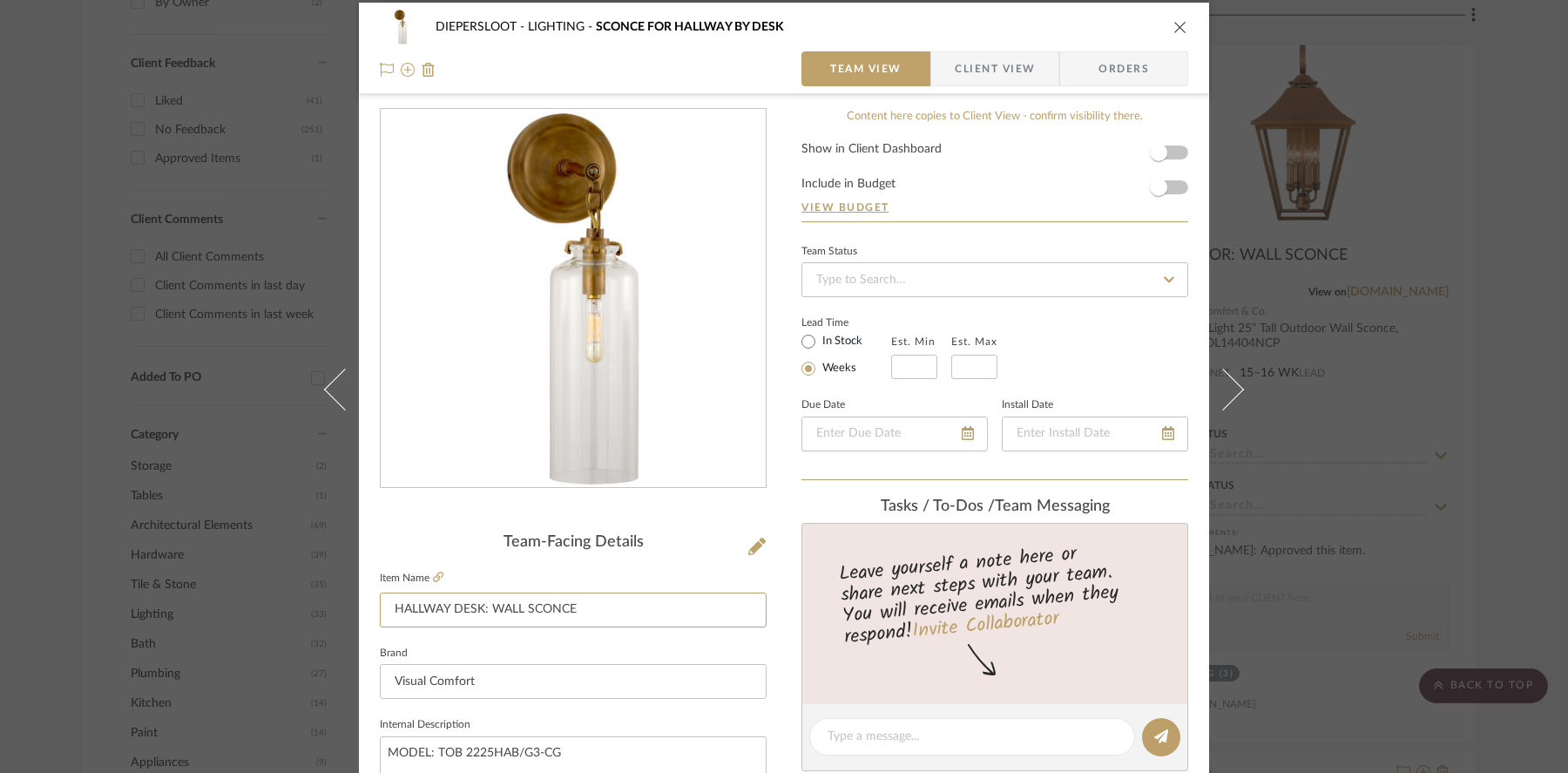 type on "HALLWAY DESK: WALL SCONCE" 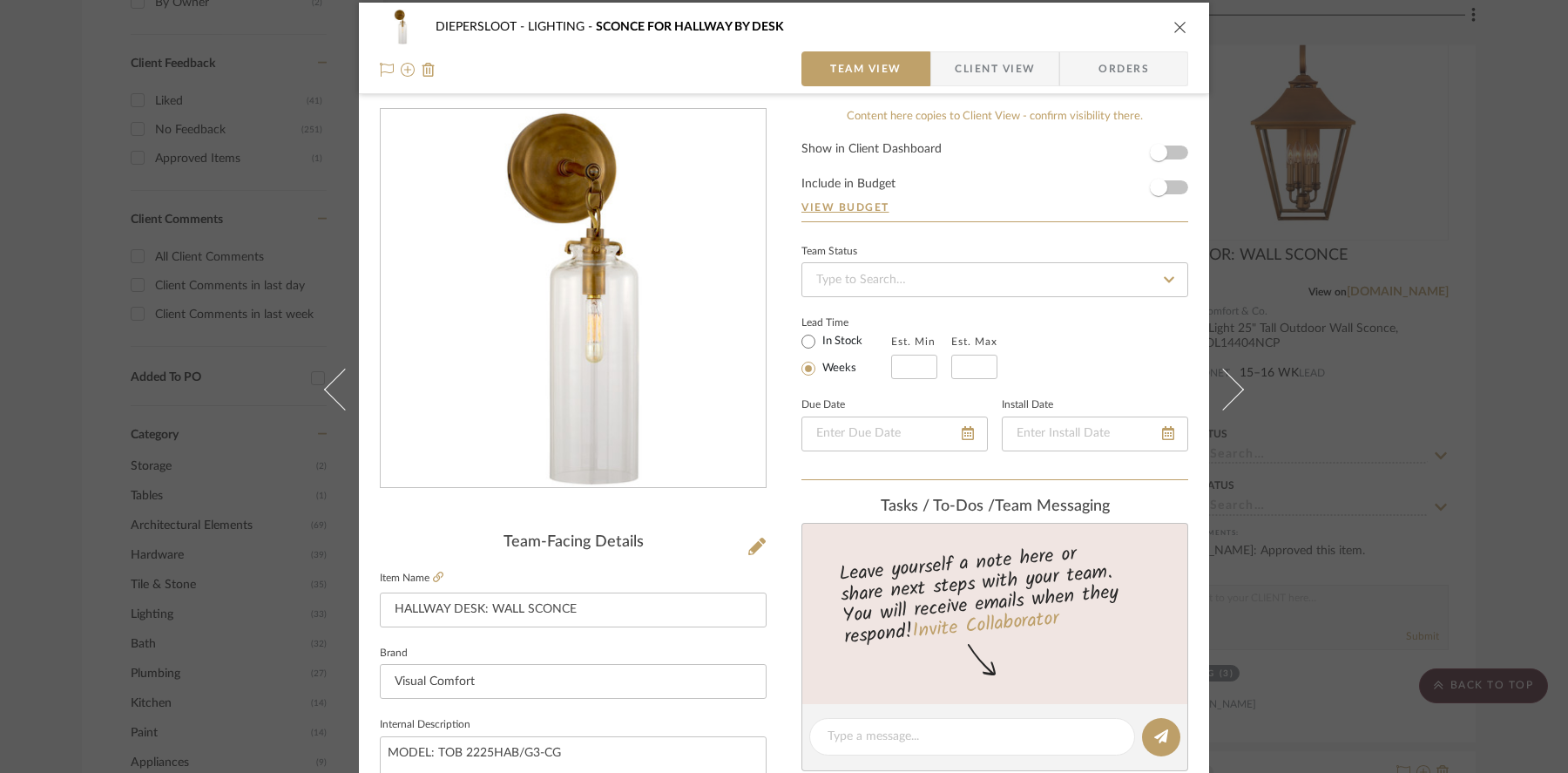 click at bounding box center (1180, 27) 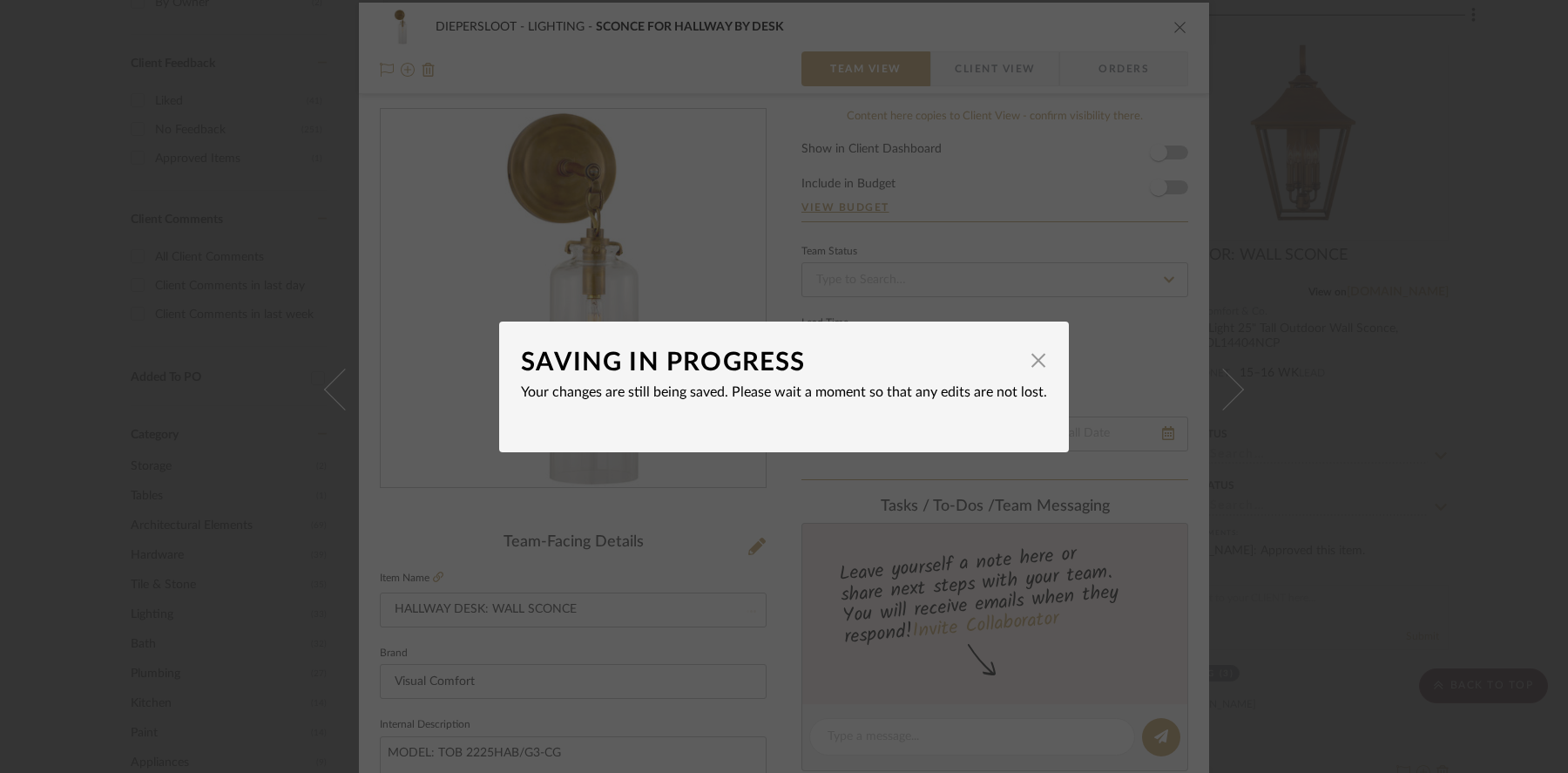 type 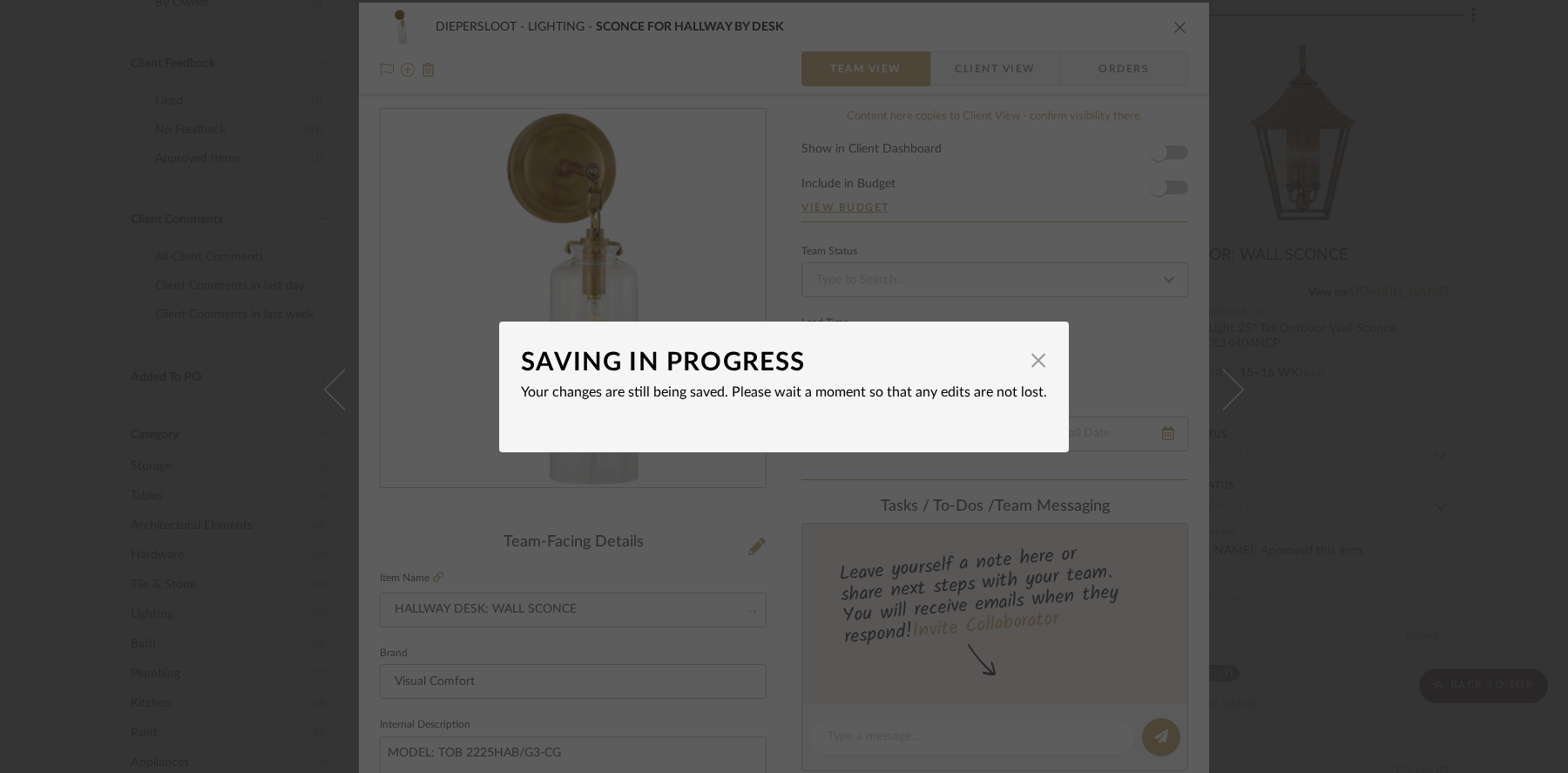 type 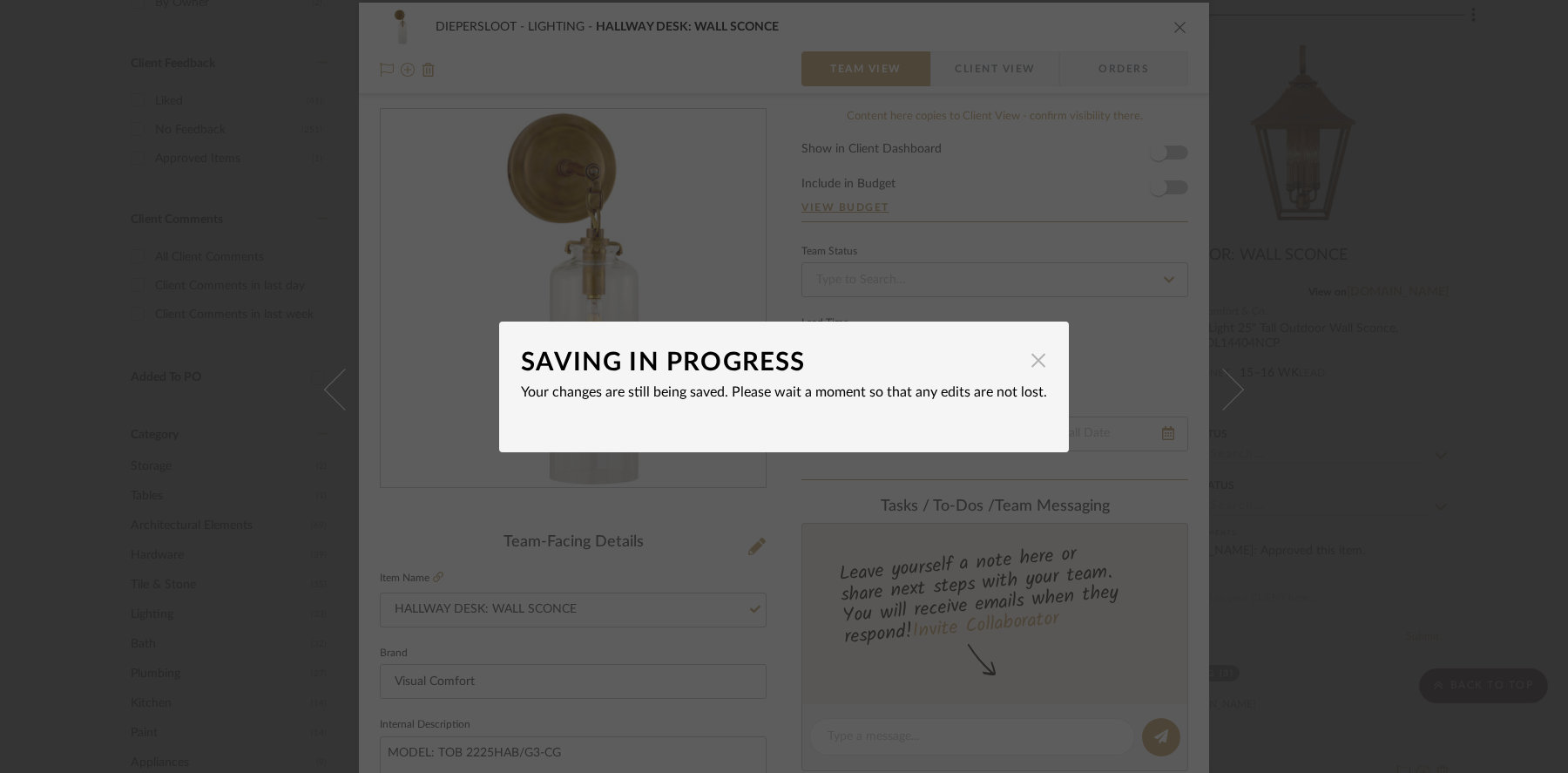 click at bounding box center (1038, 361) 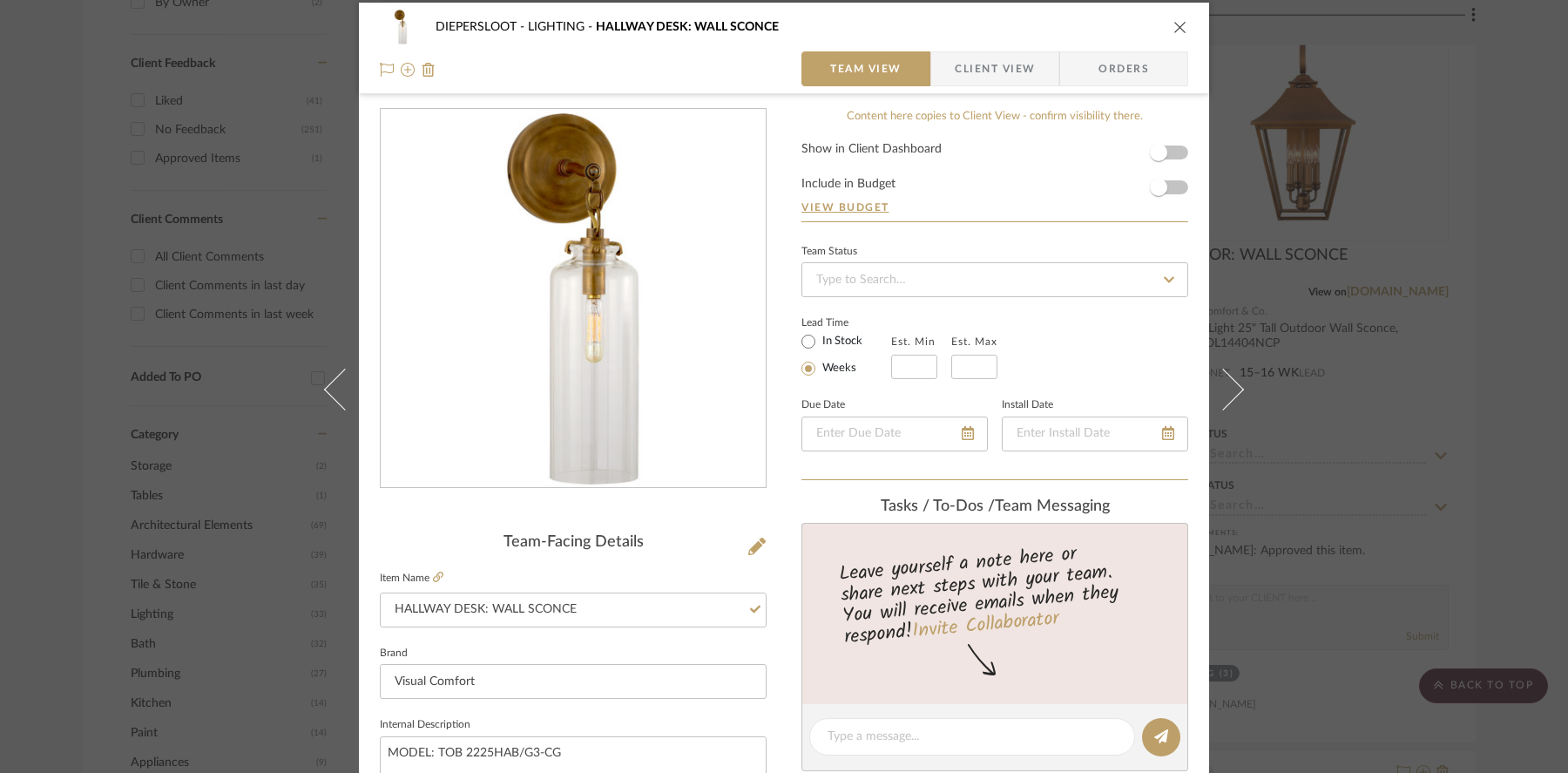 click at bounding box center [1180, 27] 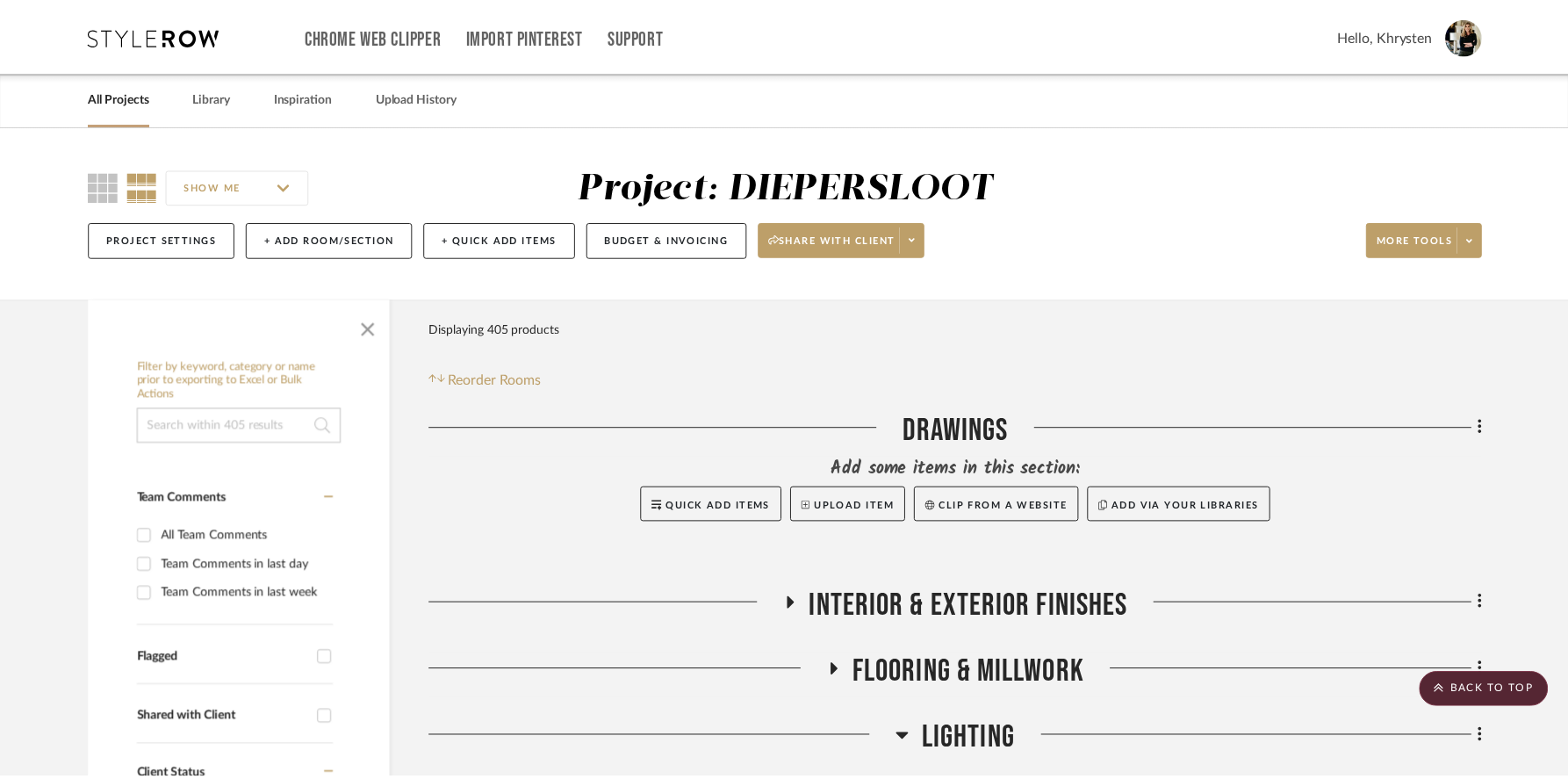 scroll, scrollTop: 811, scrollLeft: 0, axis: vertical 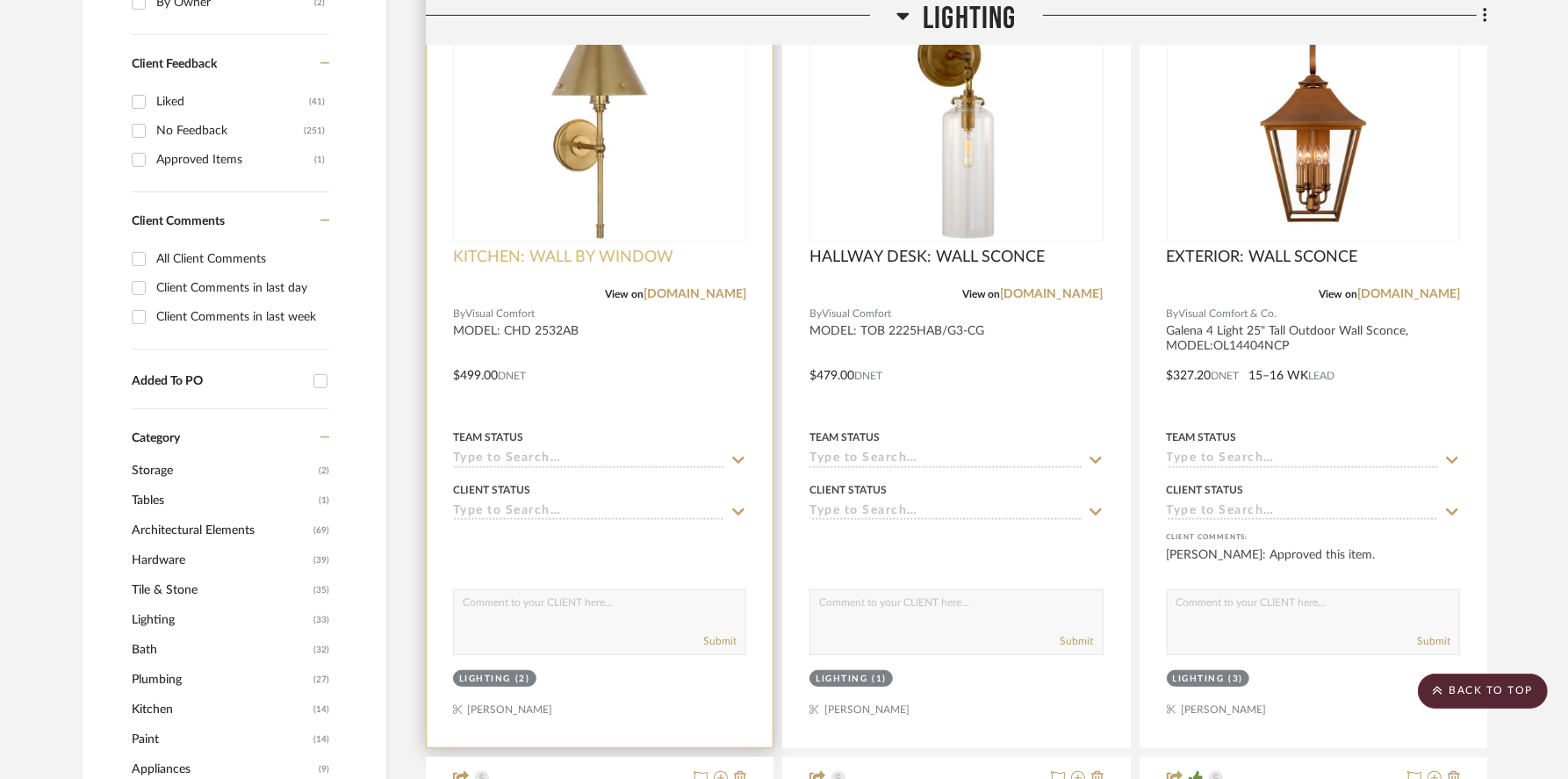 click on "KITCHEN: WALL BY WINDOW" at bounding box center [563, 257] 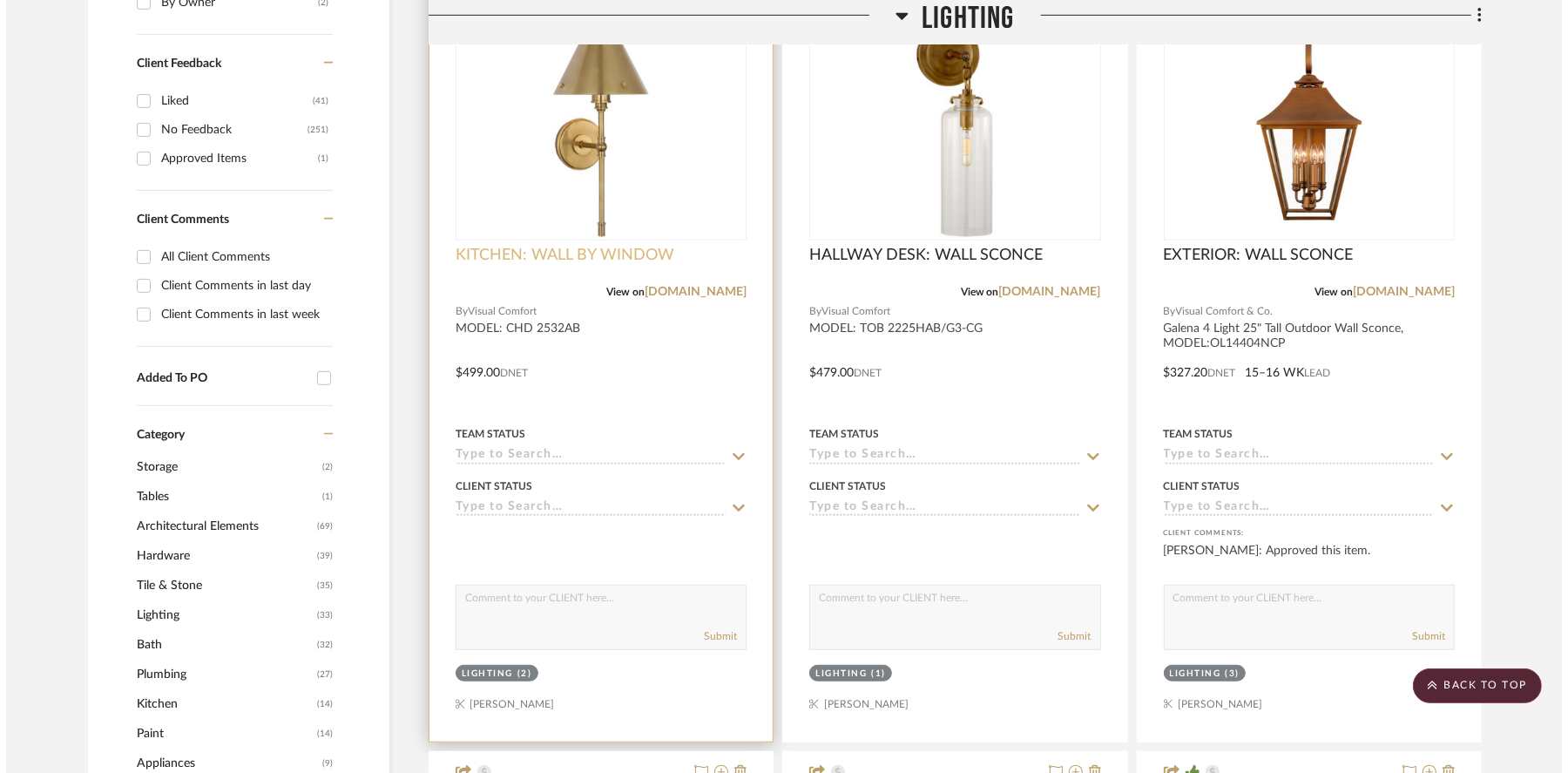 scroll, scrollTop: 0, scrollLeft: 0, axis: both 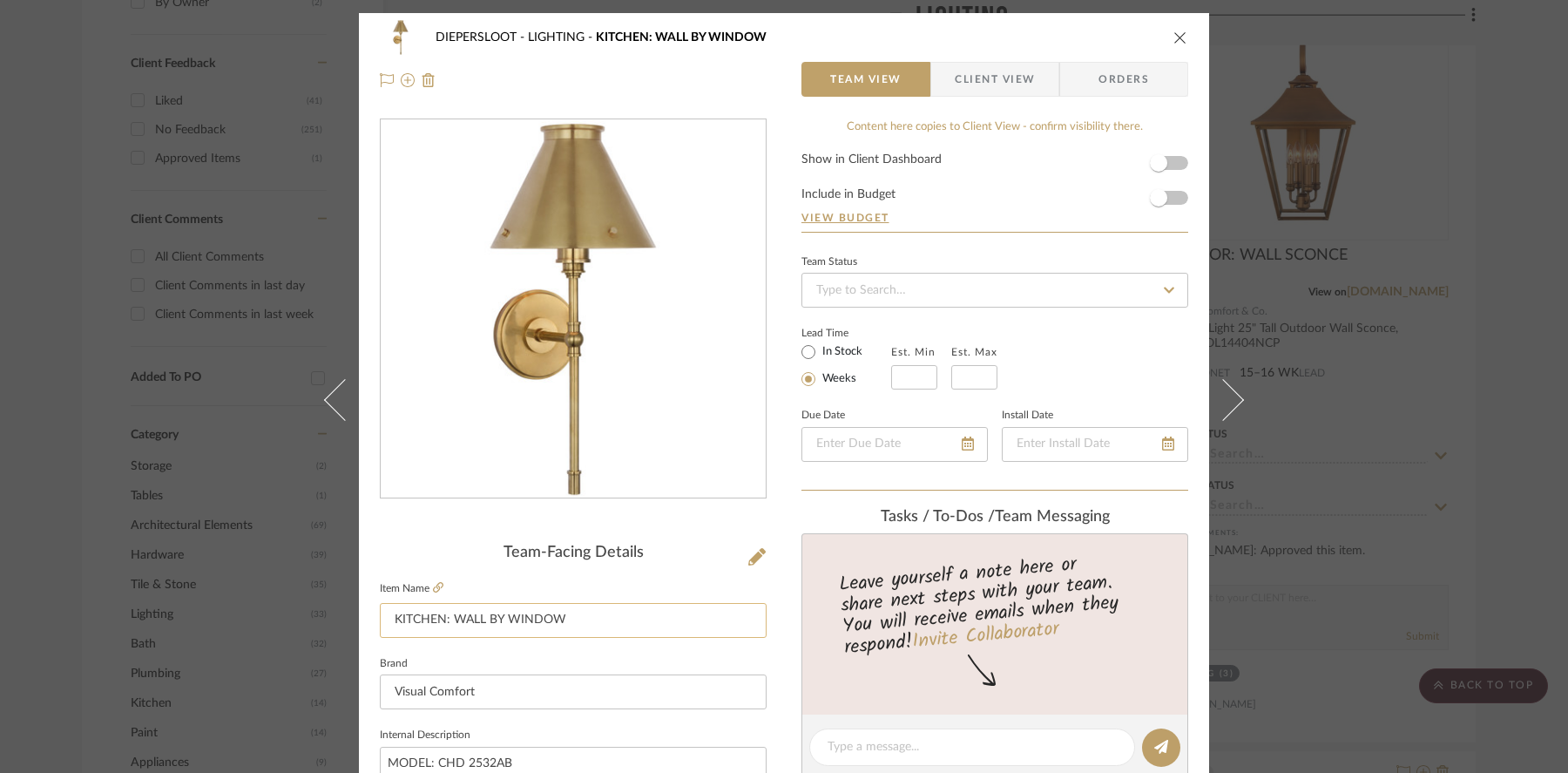 click on "KITCHEN: WALL BY WINDOW" 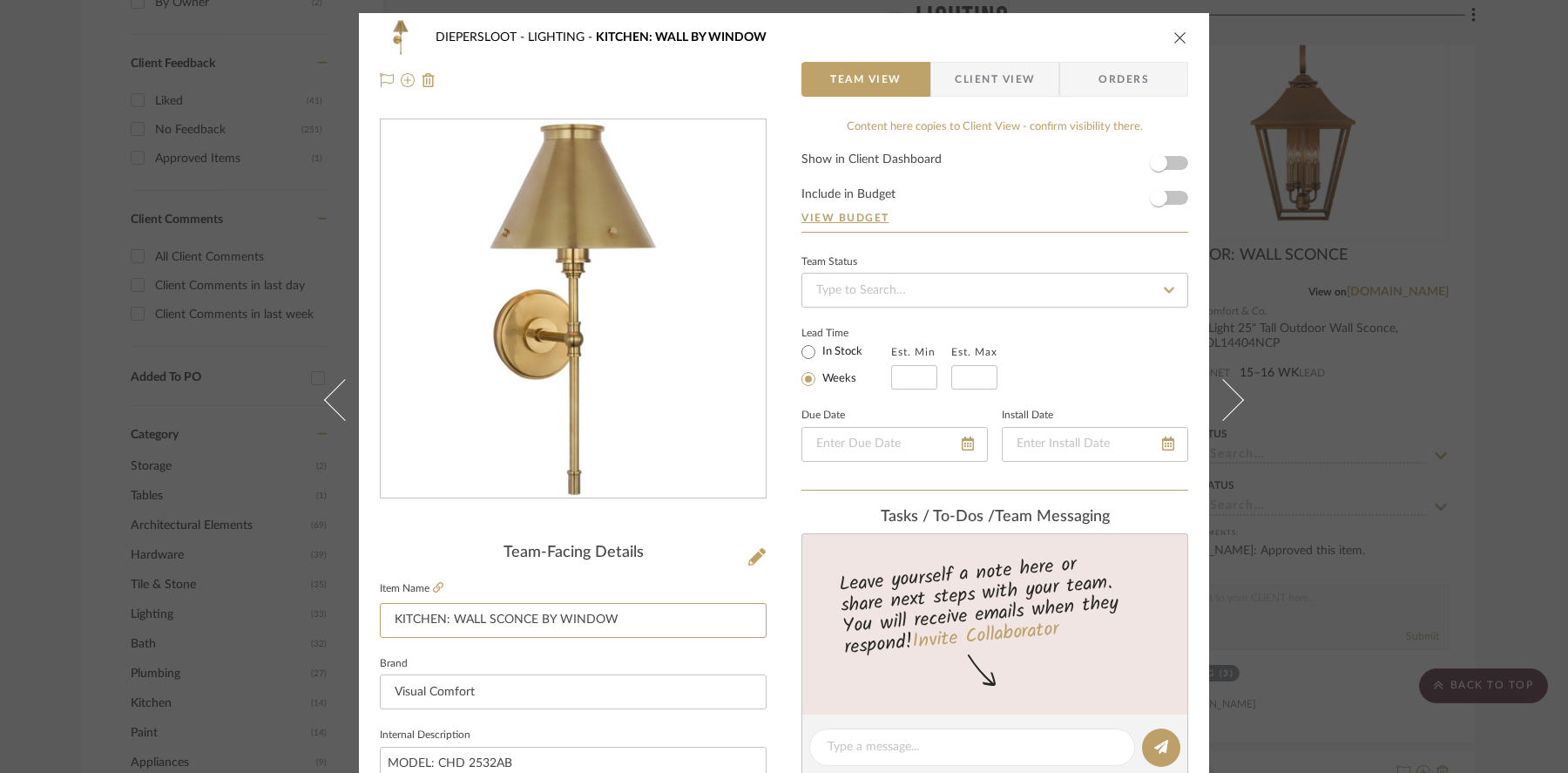 type on "KITCHEN: WALL SCONCE BY WINDOW" 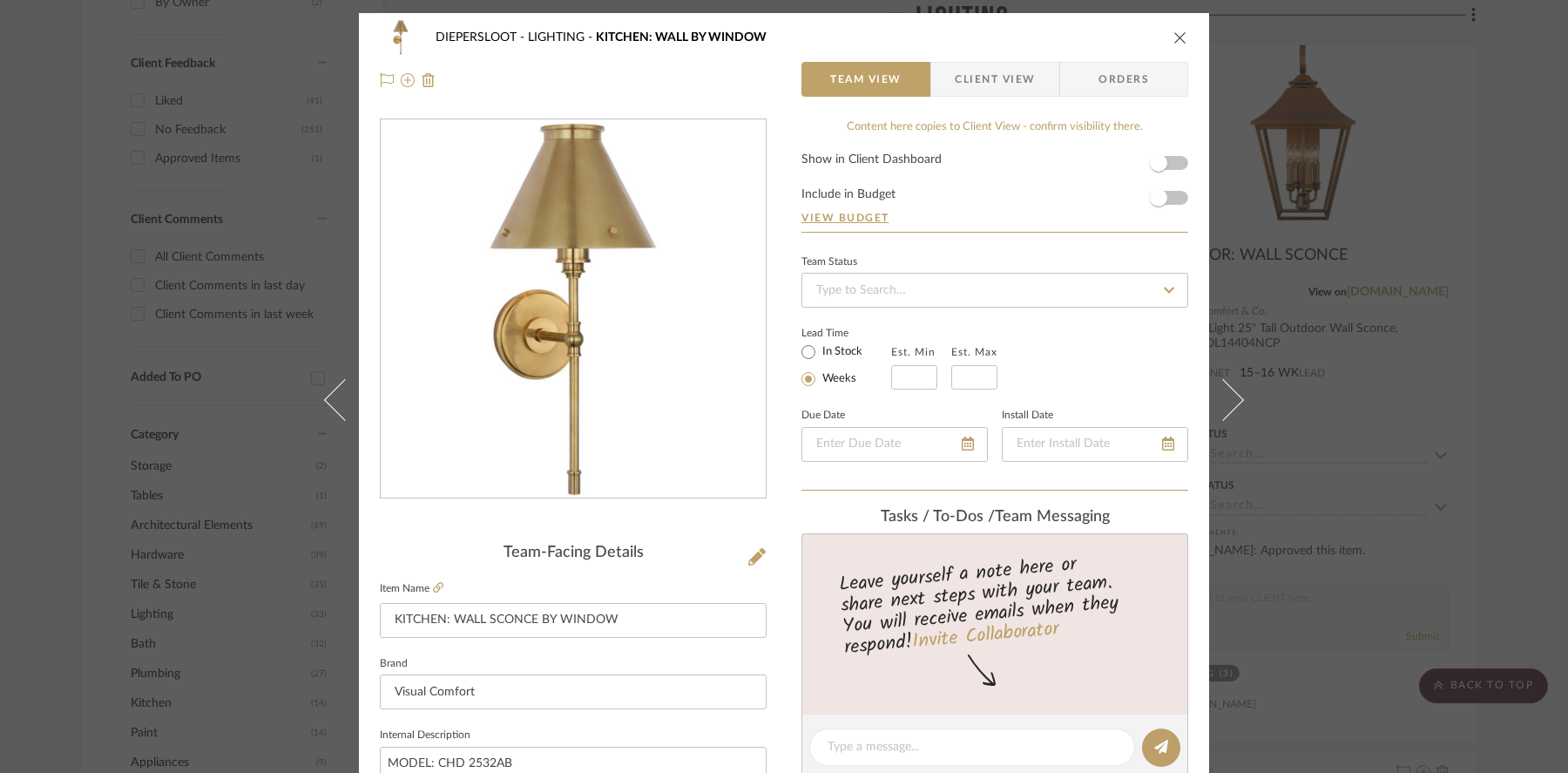 click at bounding box center (573, 322) 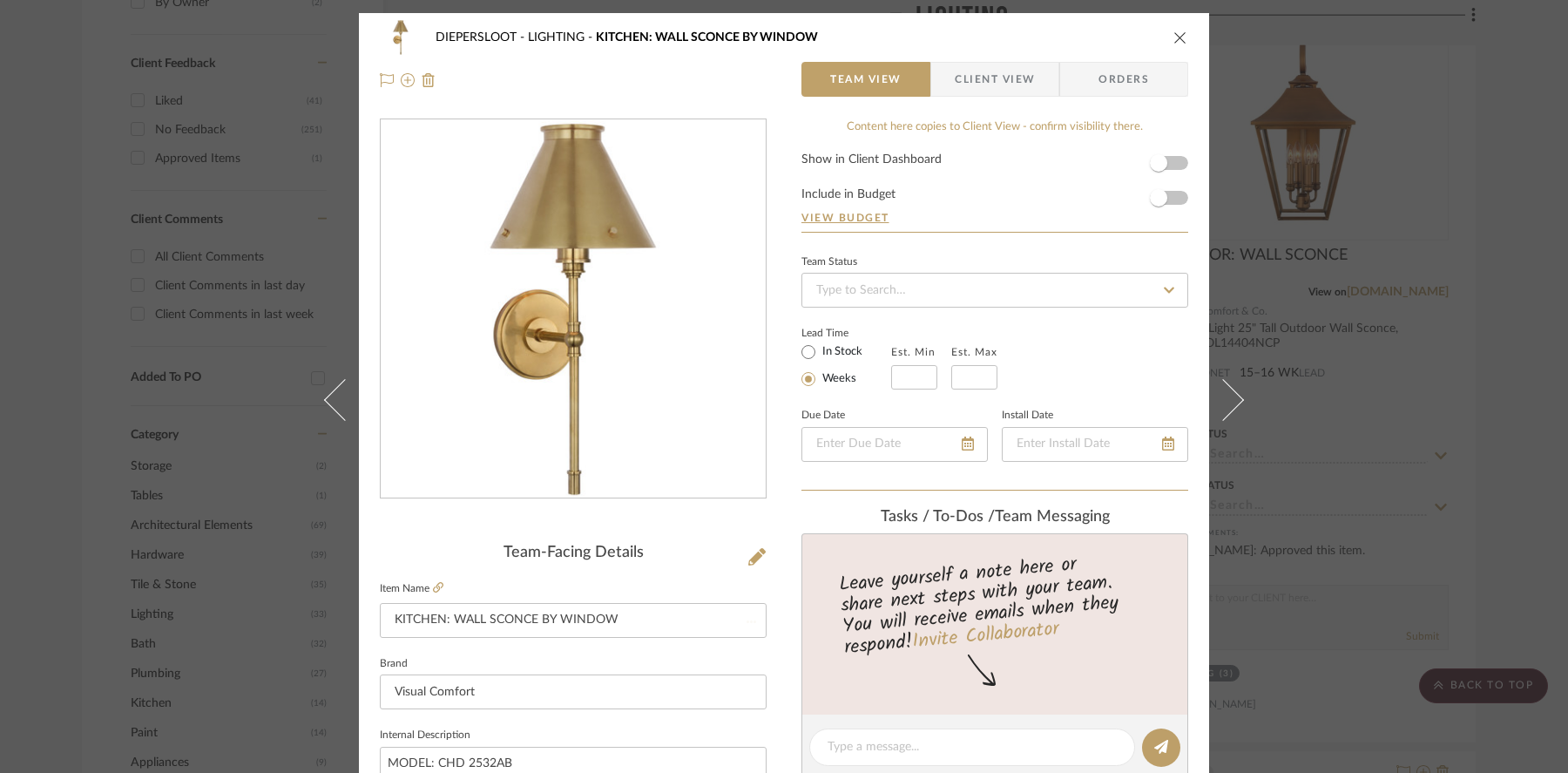 type 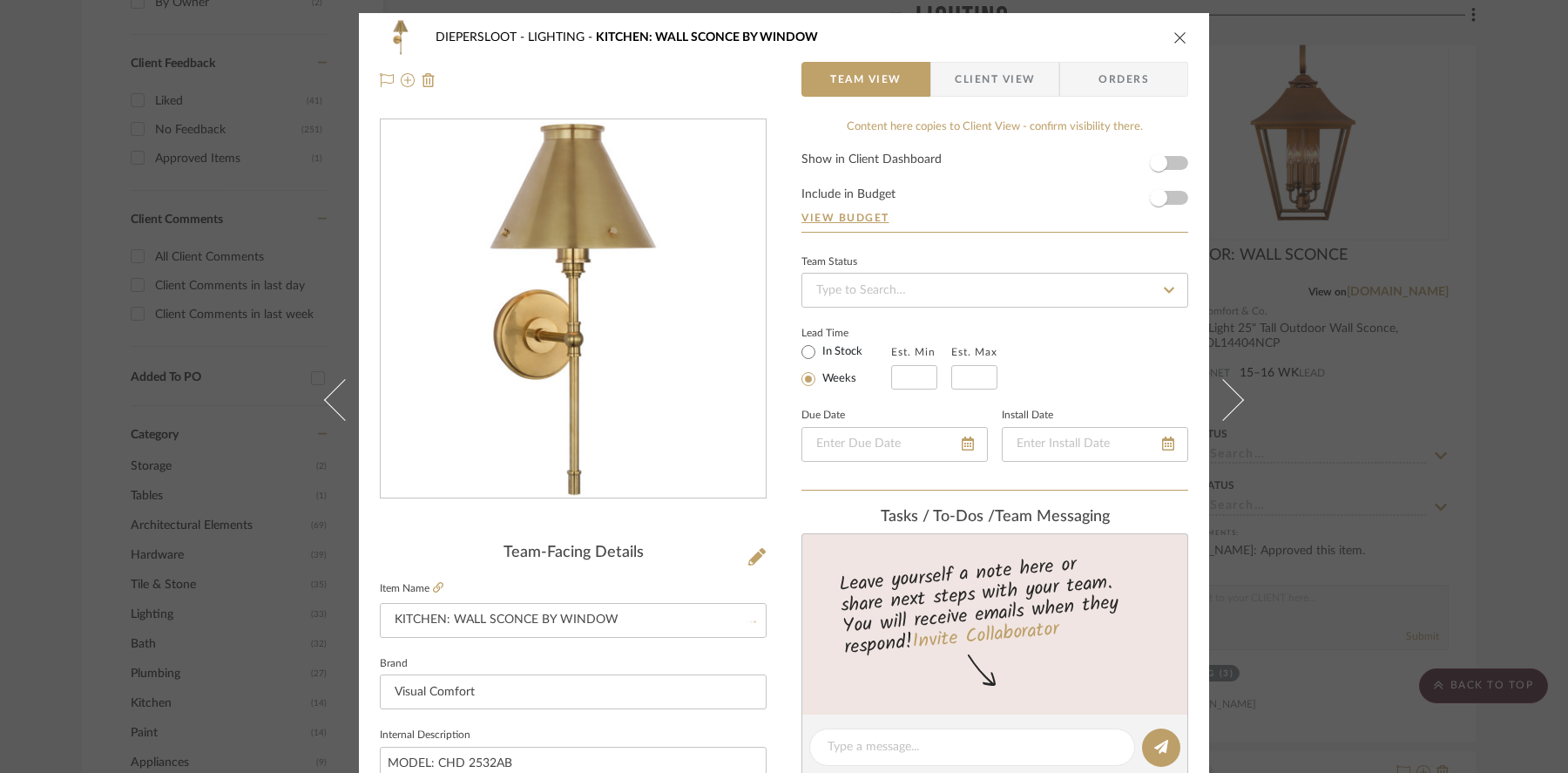 type 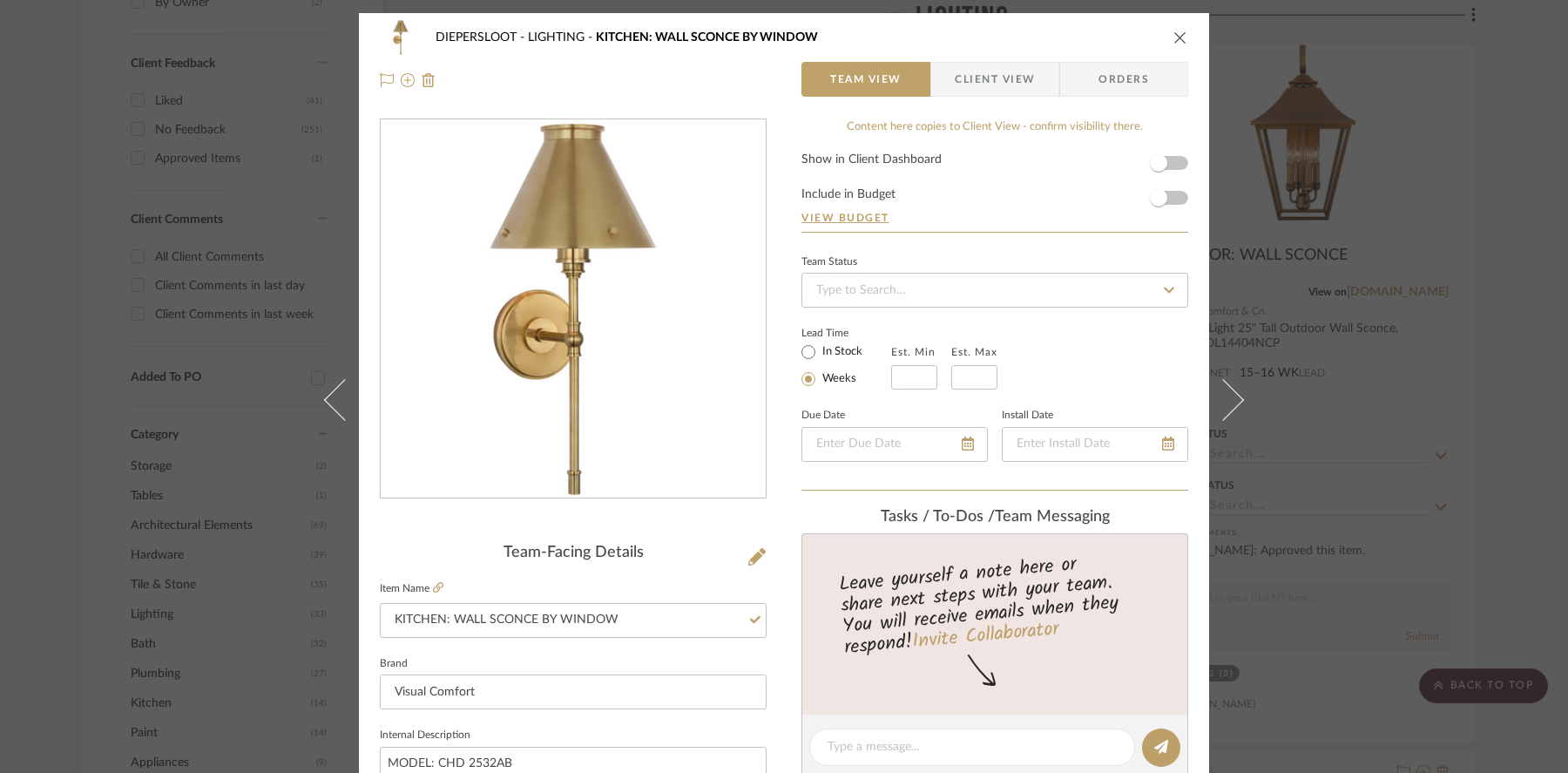 click at bounding box center (1180, 37) 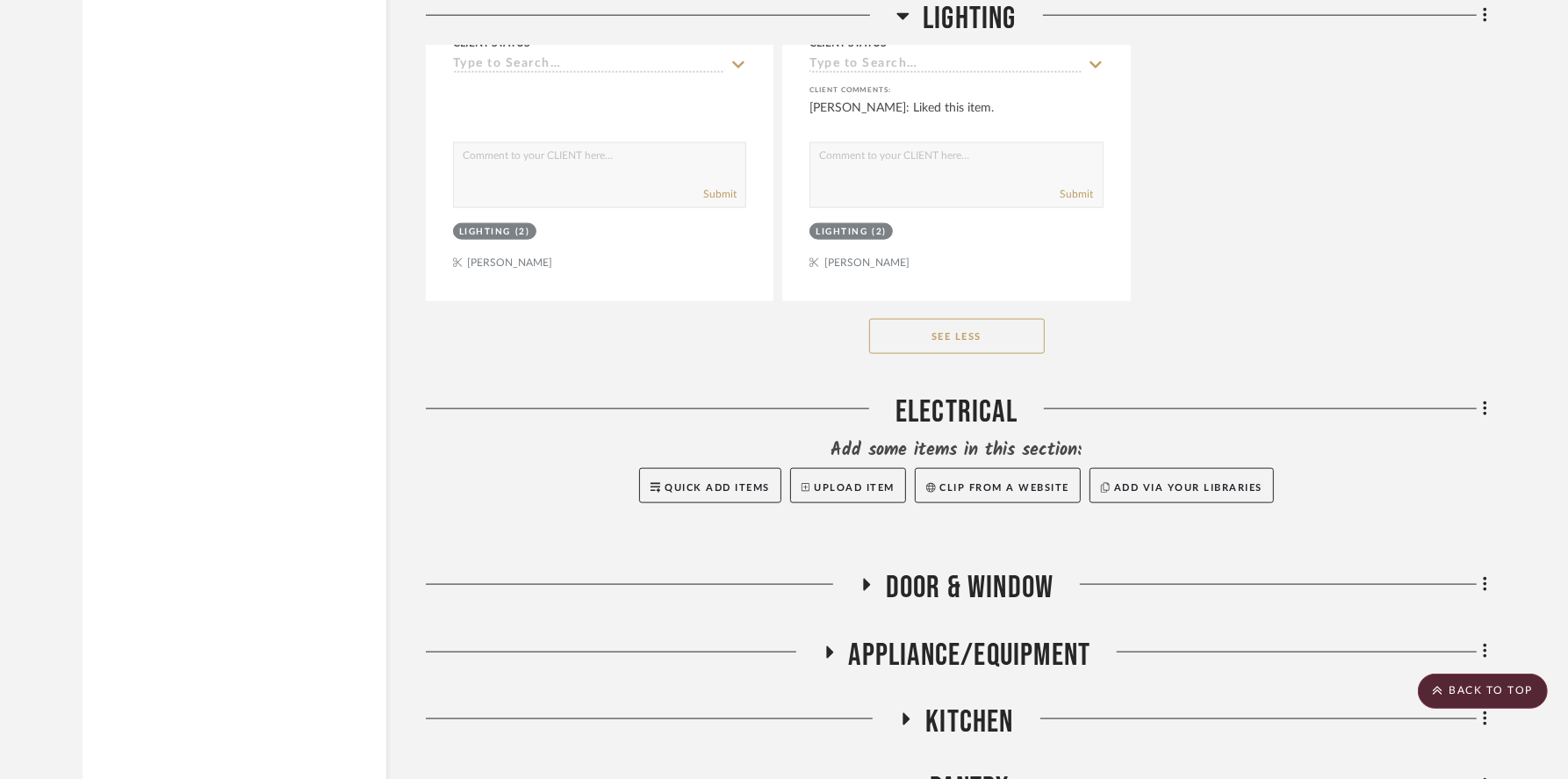 scroll, scrollTop: 8271, scrollLeft: 0, axis: vertical 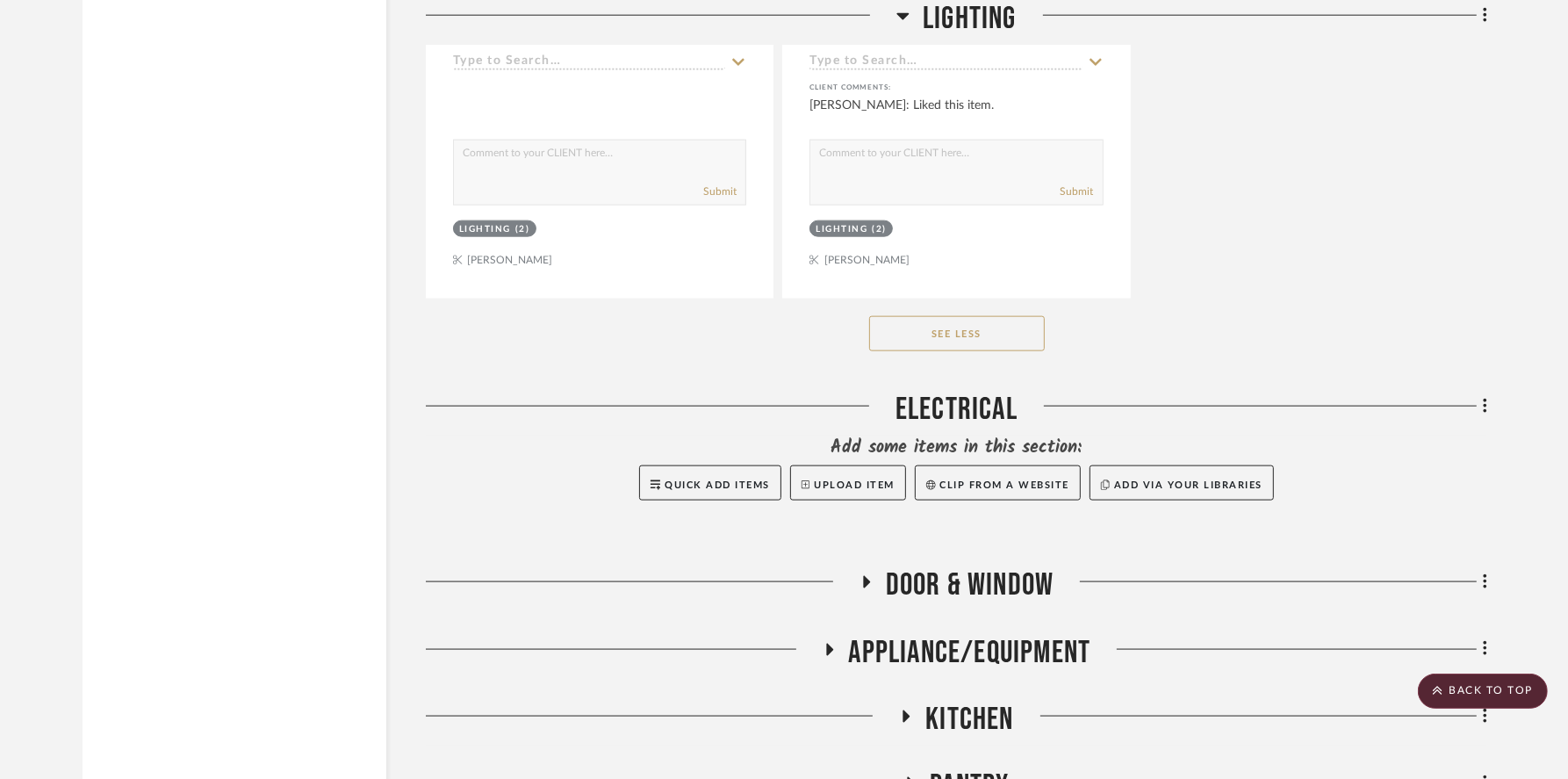 click on "See Less" 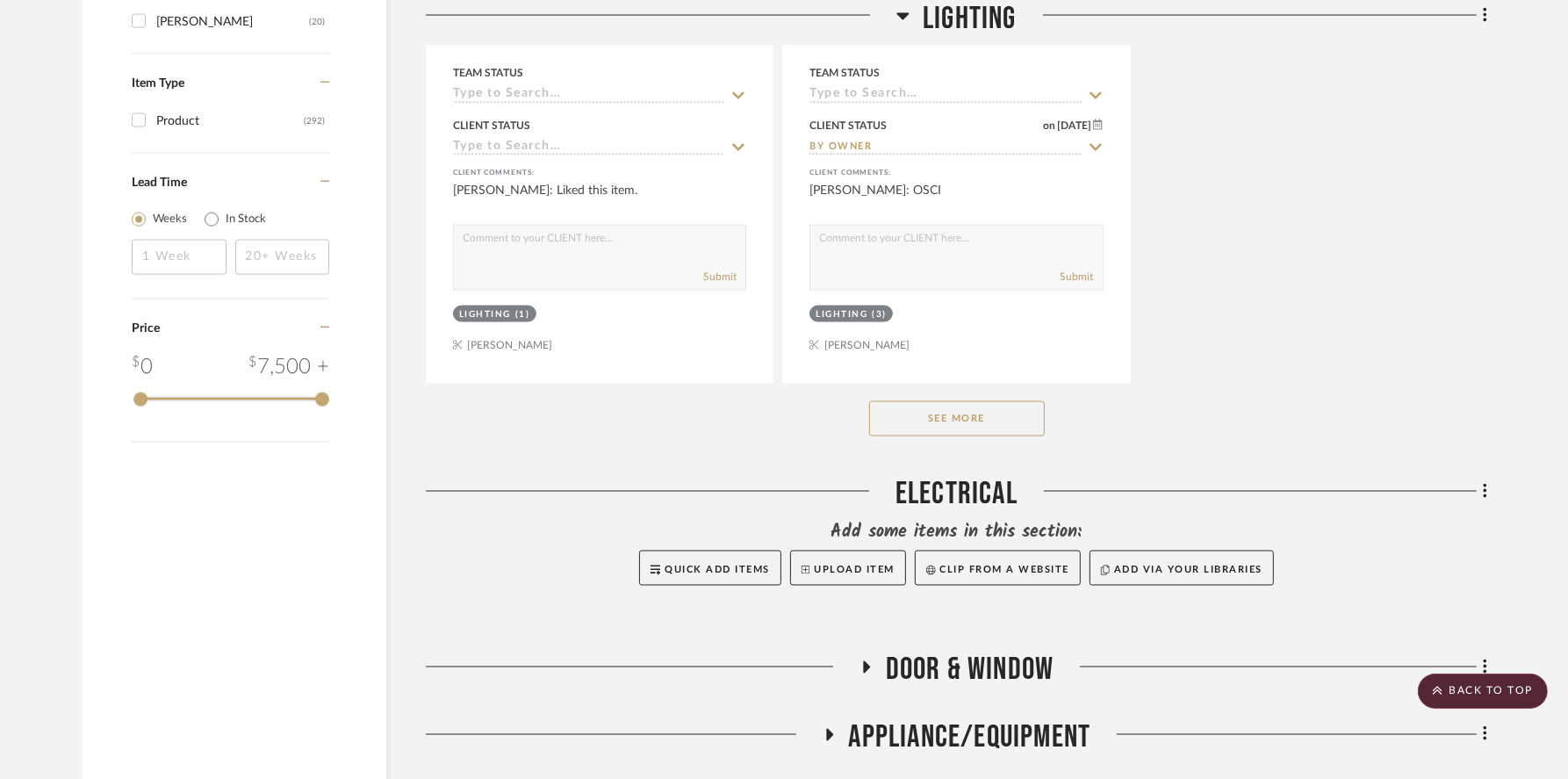 scroll, scrollTop: 2710, scrollLeft: 0, axis: vertical 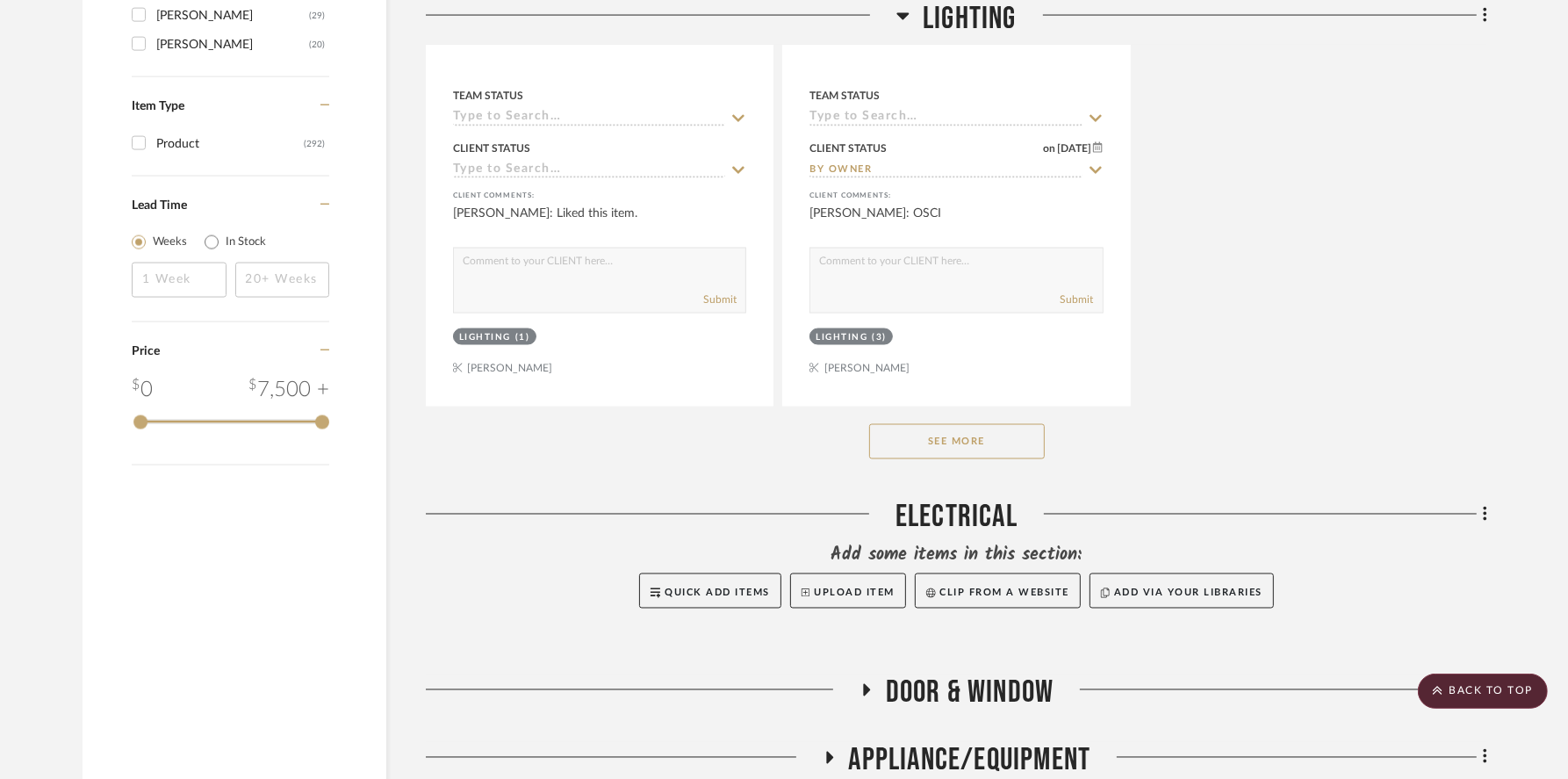 click on "LIGHTING" 